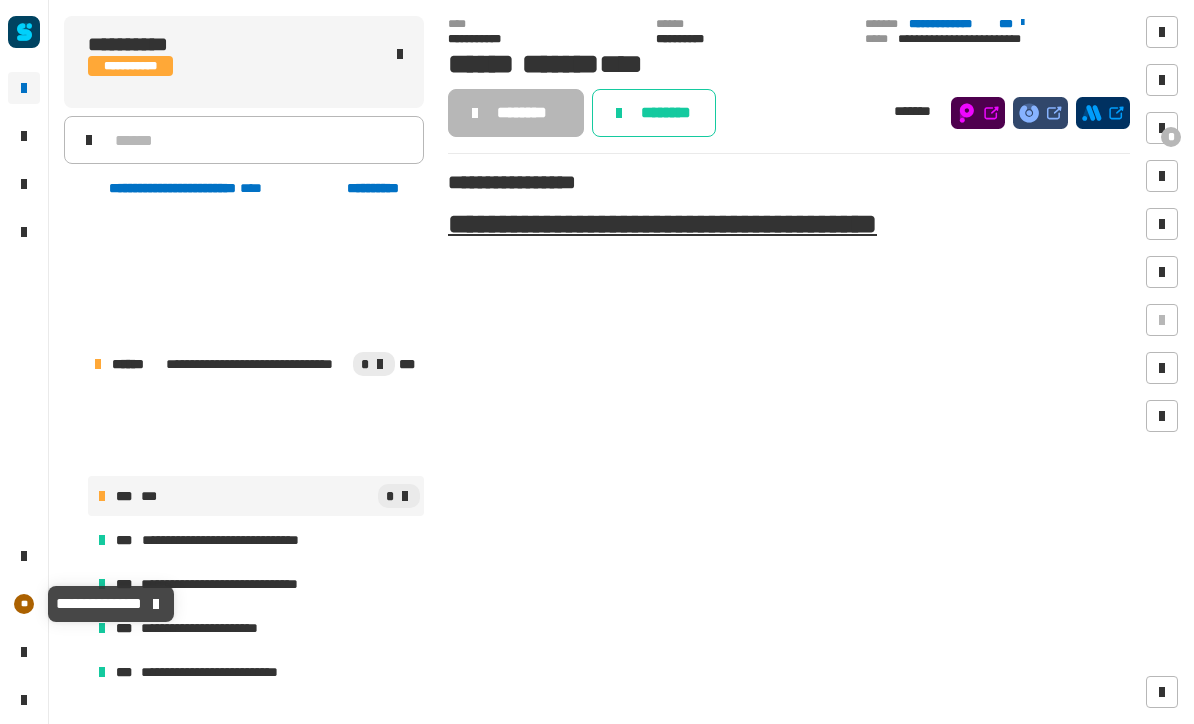 scroll, scrollTop: 0, scrollLeft: 0, axis: both 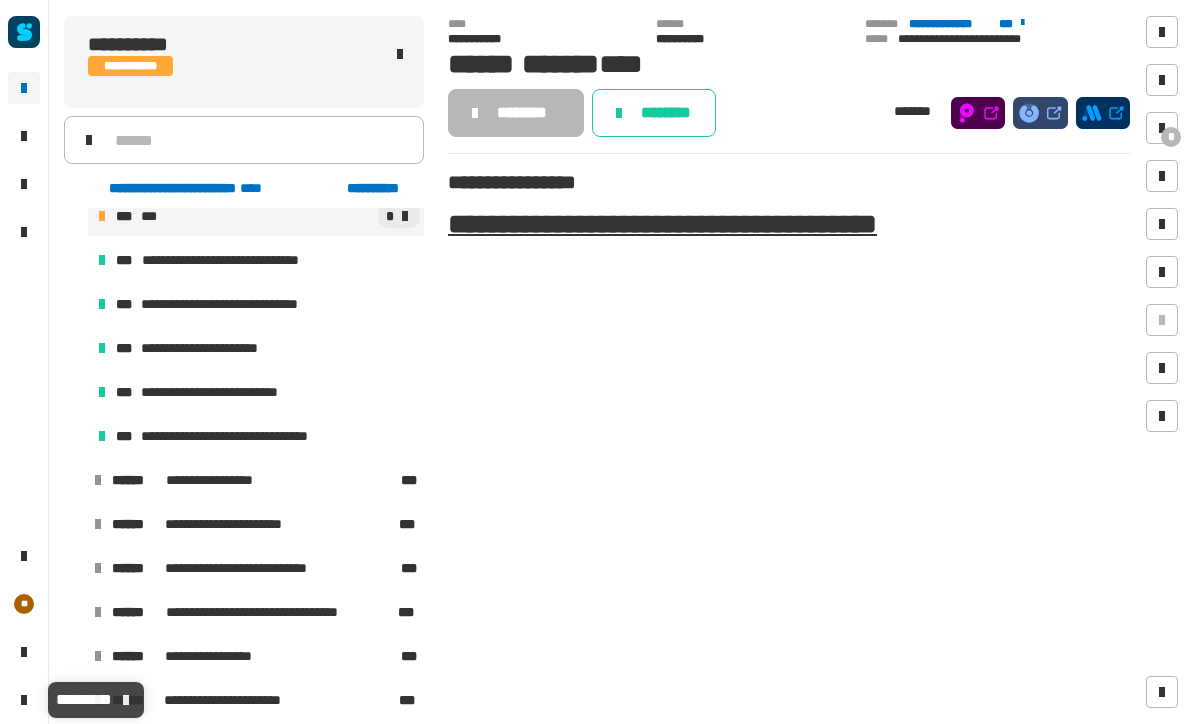 click 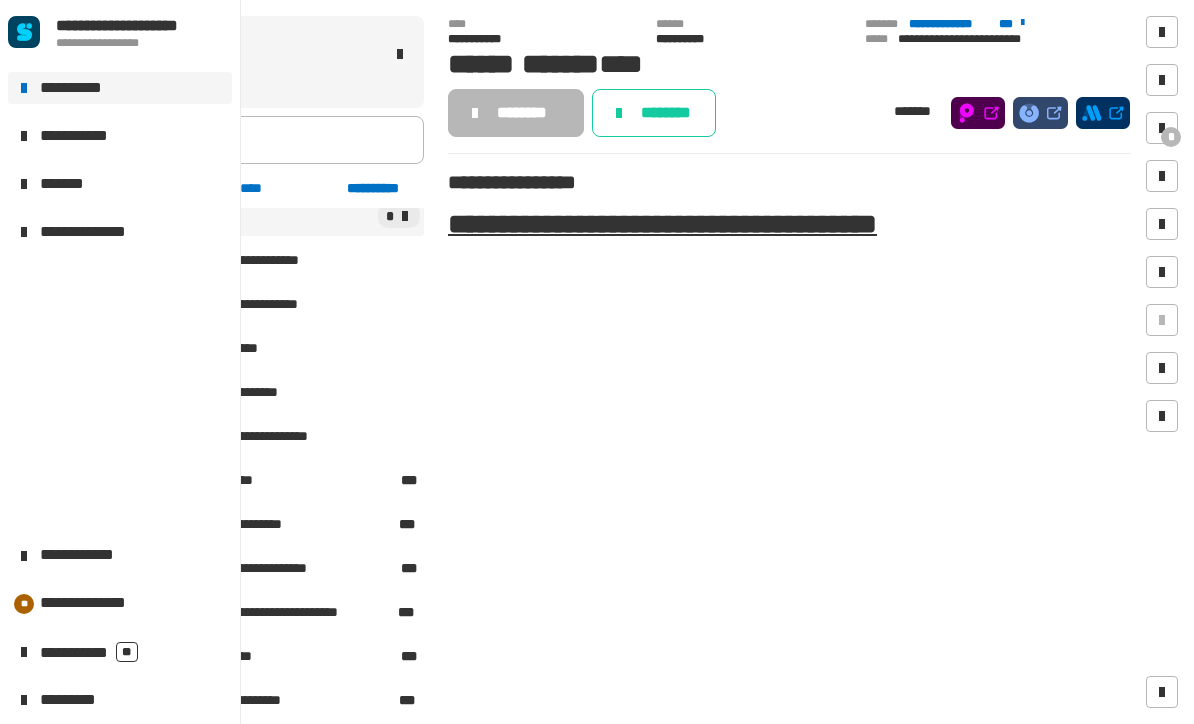 click on "**********" 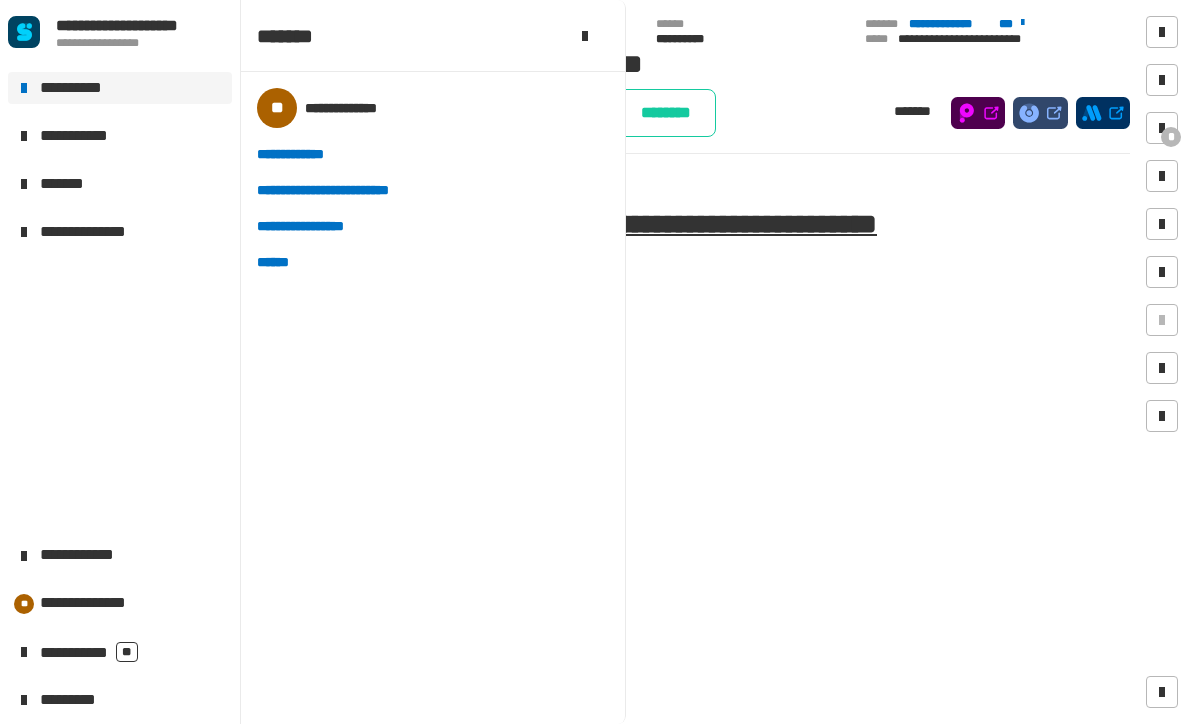 click on "******" at bounding box center [280, 262] 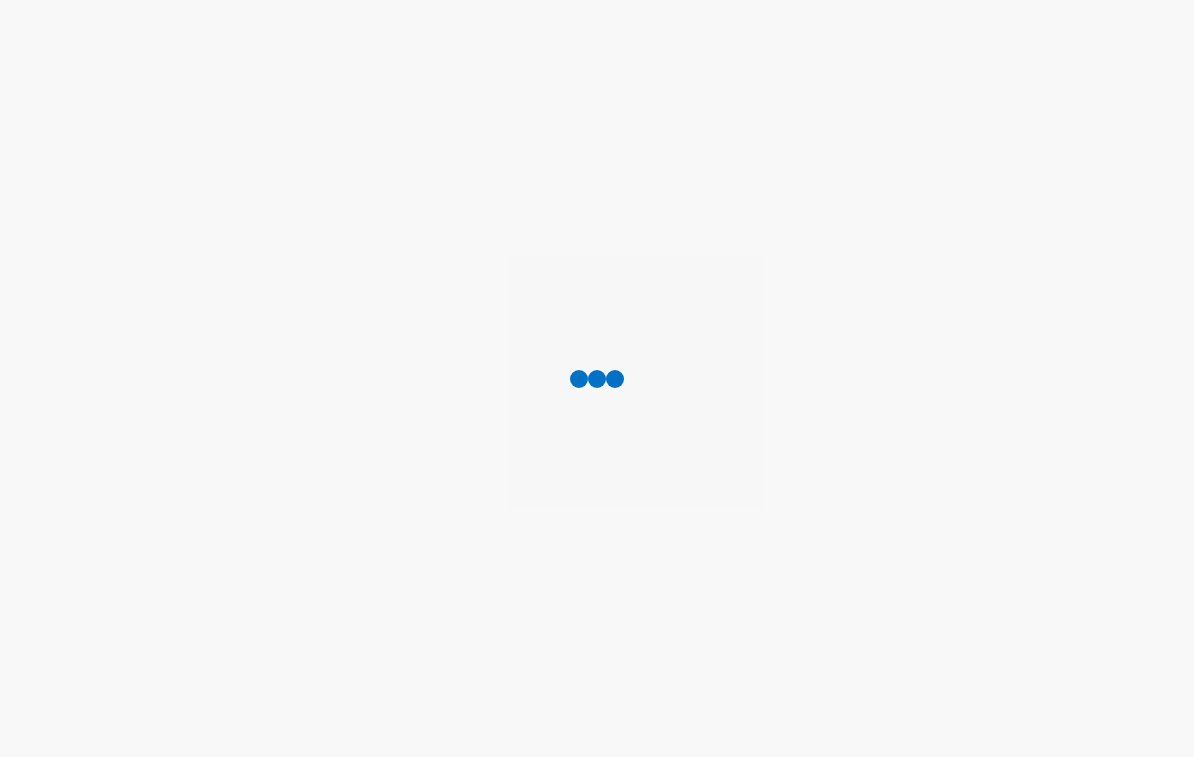 scroll, scrollTop: 0, scrollLeft: 0, axis: both 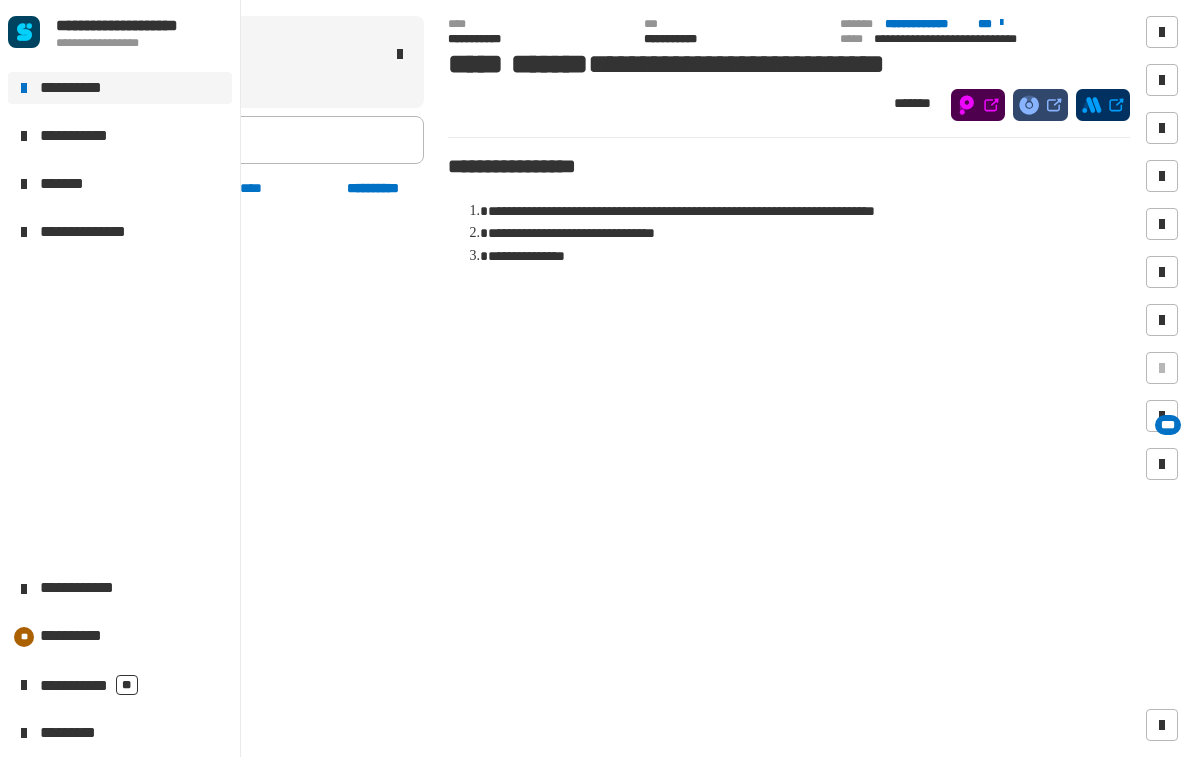 click on "**********" 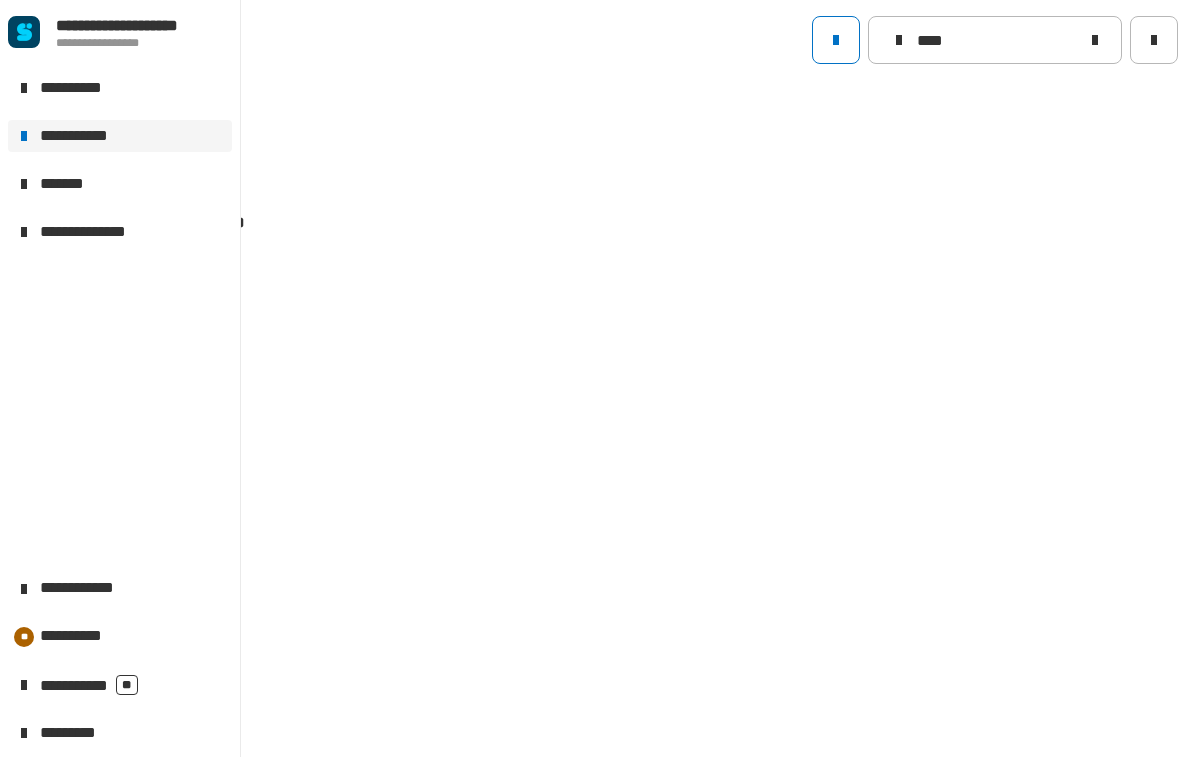 scroll, scrollTop: 0, scrollLeft: 0, axis: both 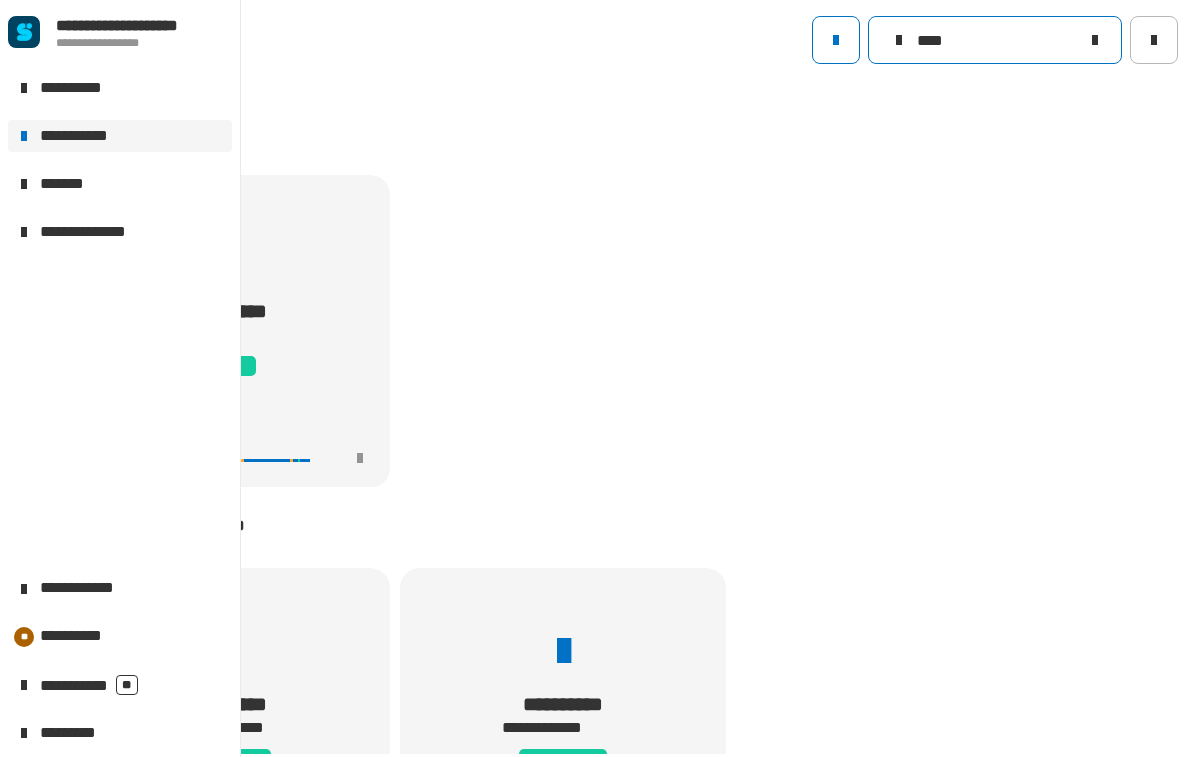 click on "****" 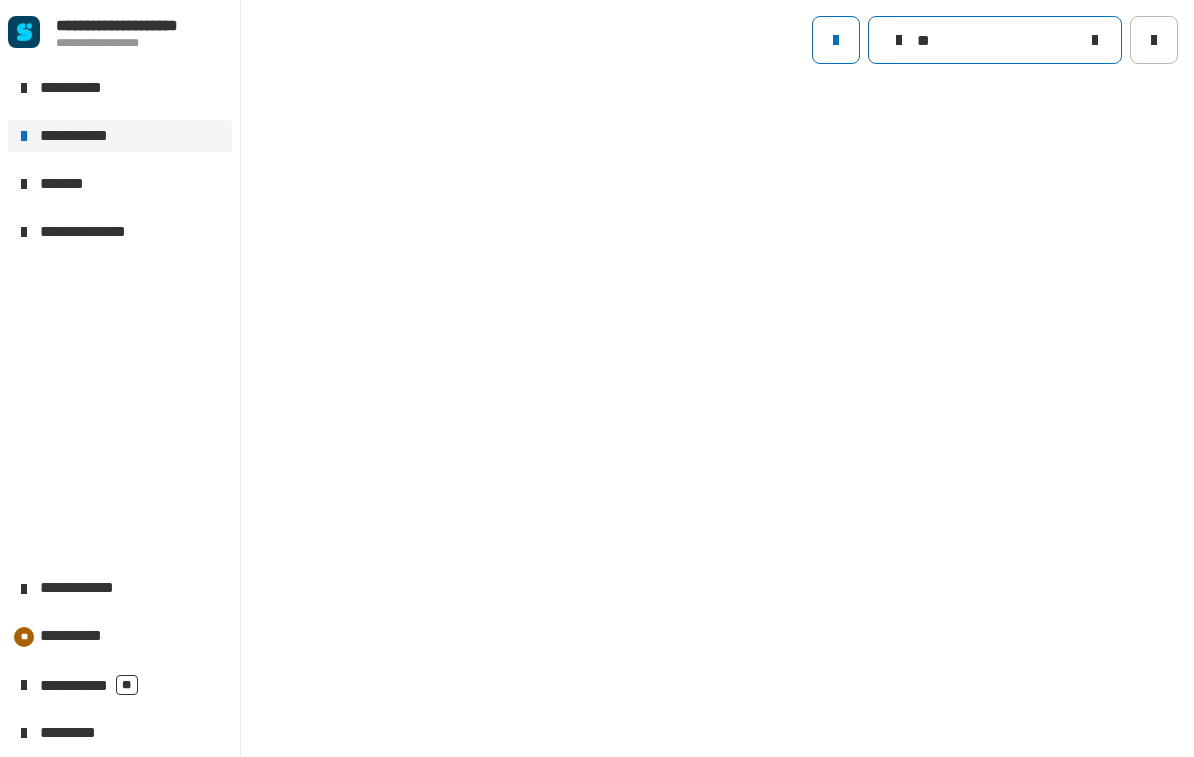scroll, scrollTop: 0, scrollLeft: 0, axis: both 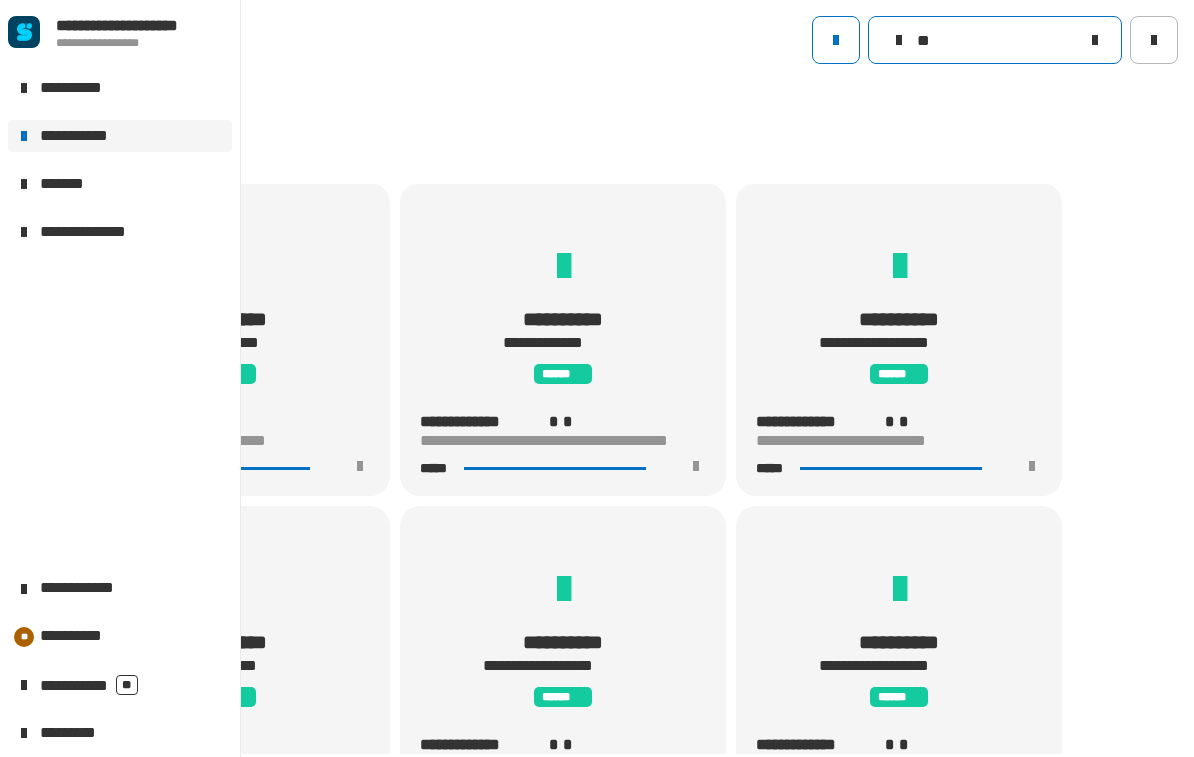 type on "*" 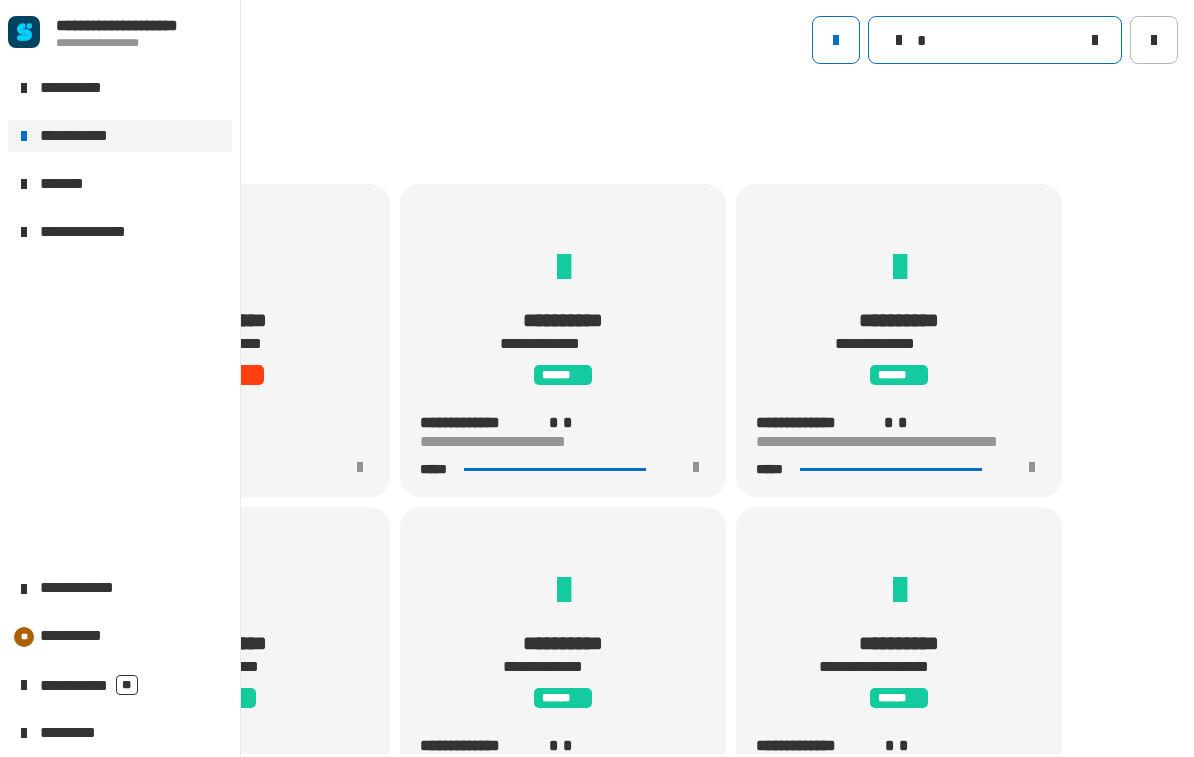 scroll, scrollTop: 1, scrollLeft: 0, axis: vertical 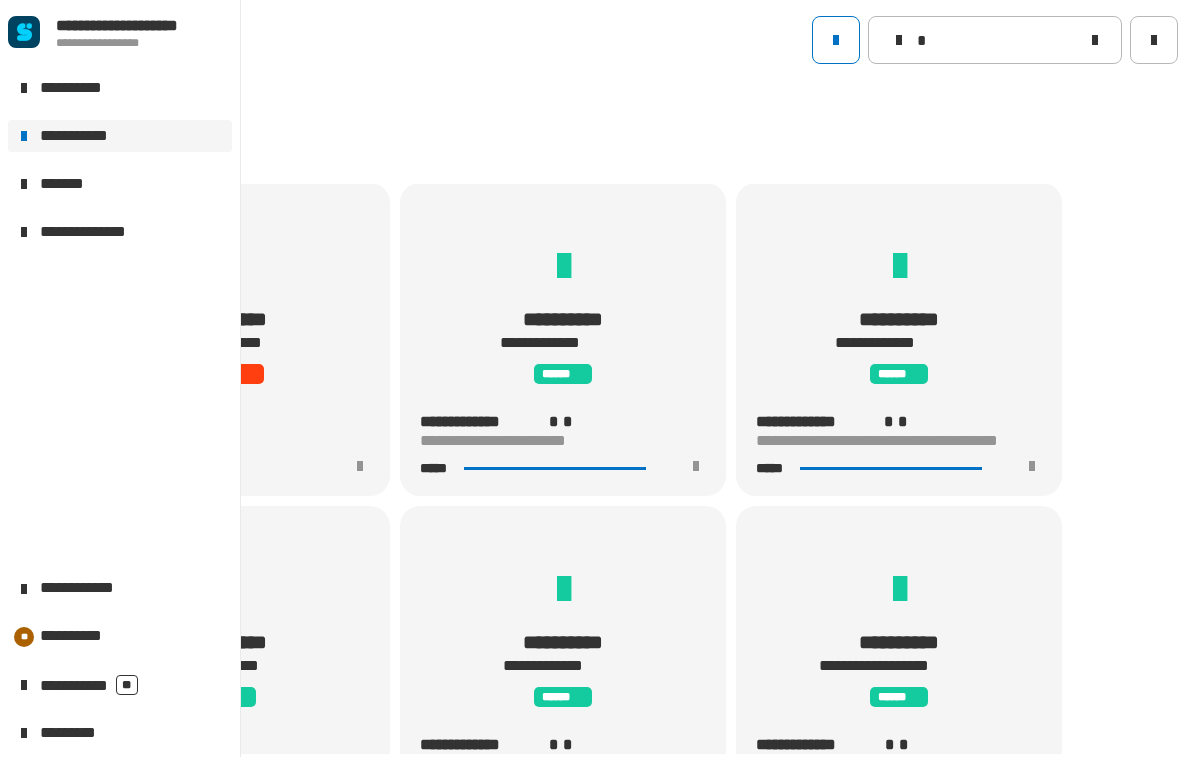 click on "**********" 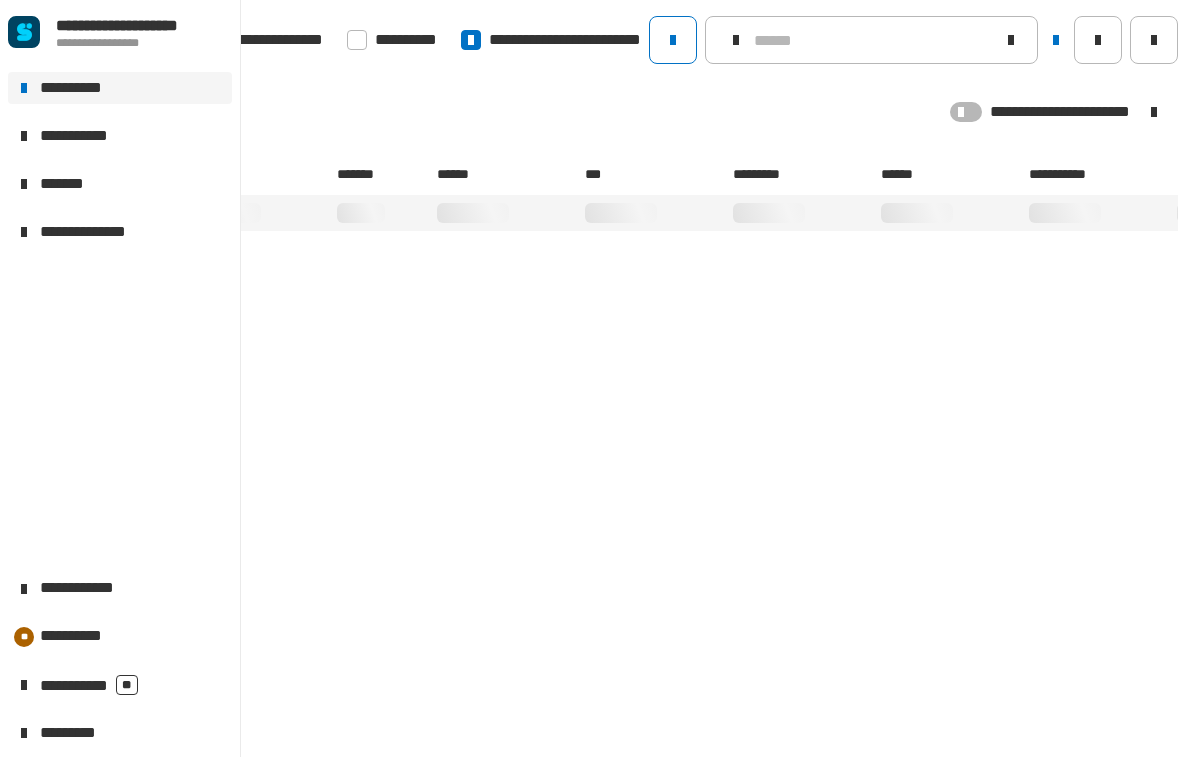 type on "****" 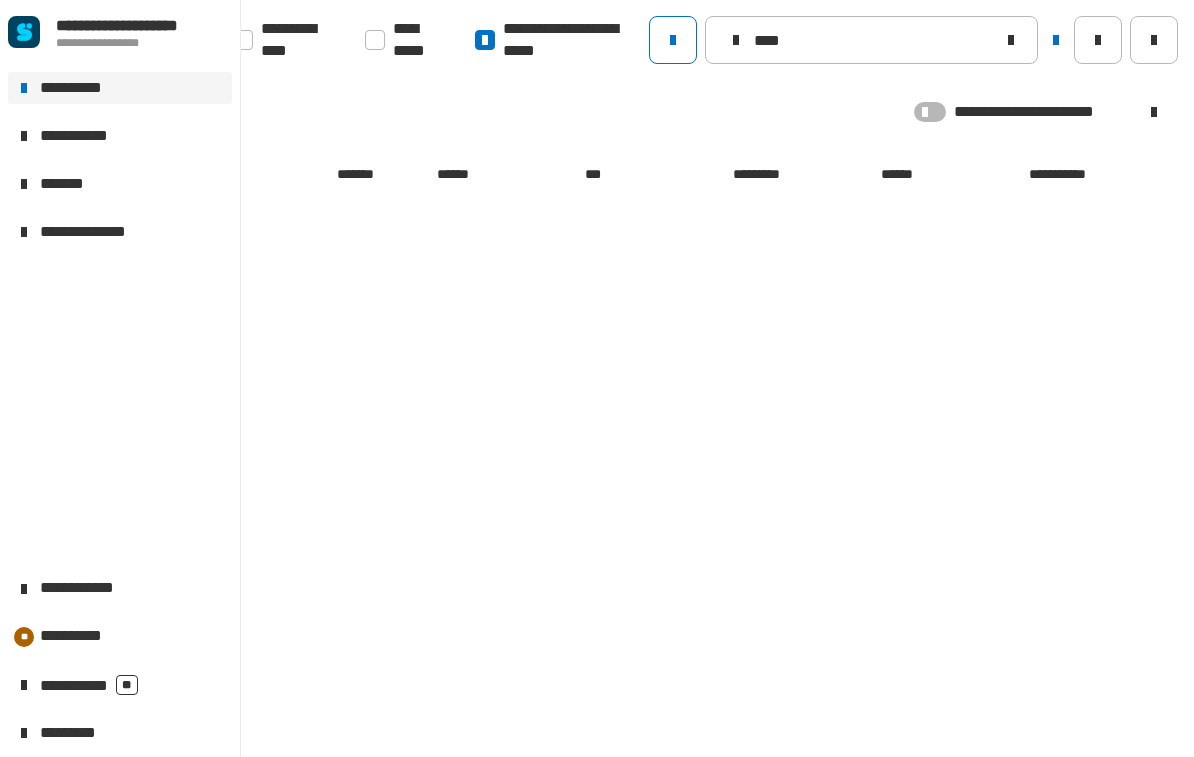 click on "*********" 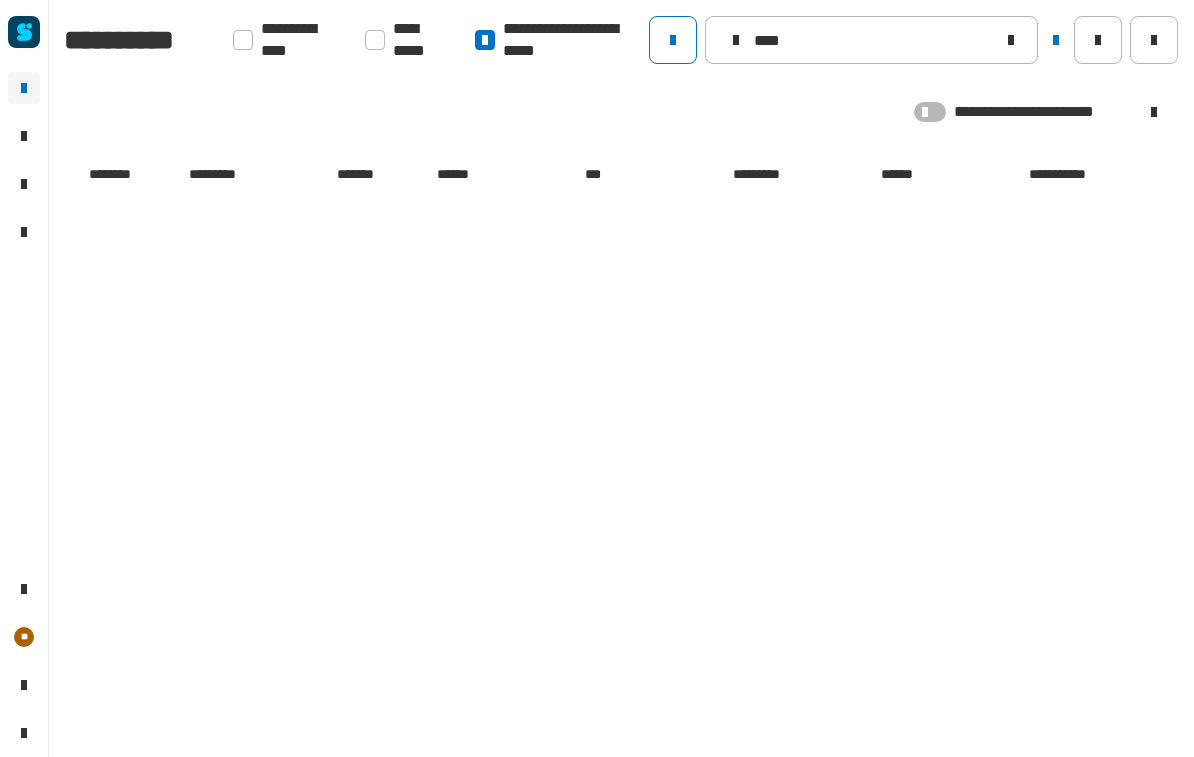 click 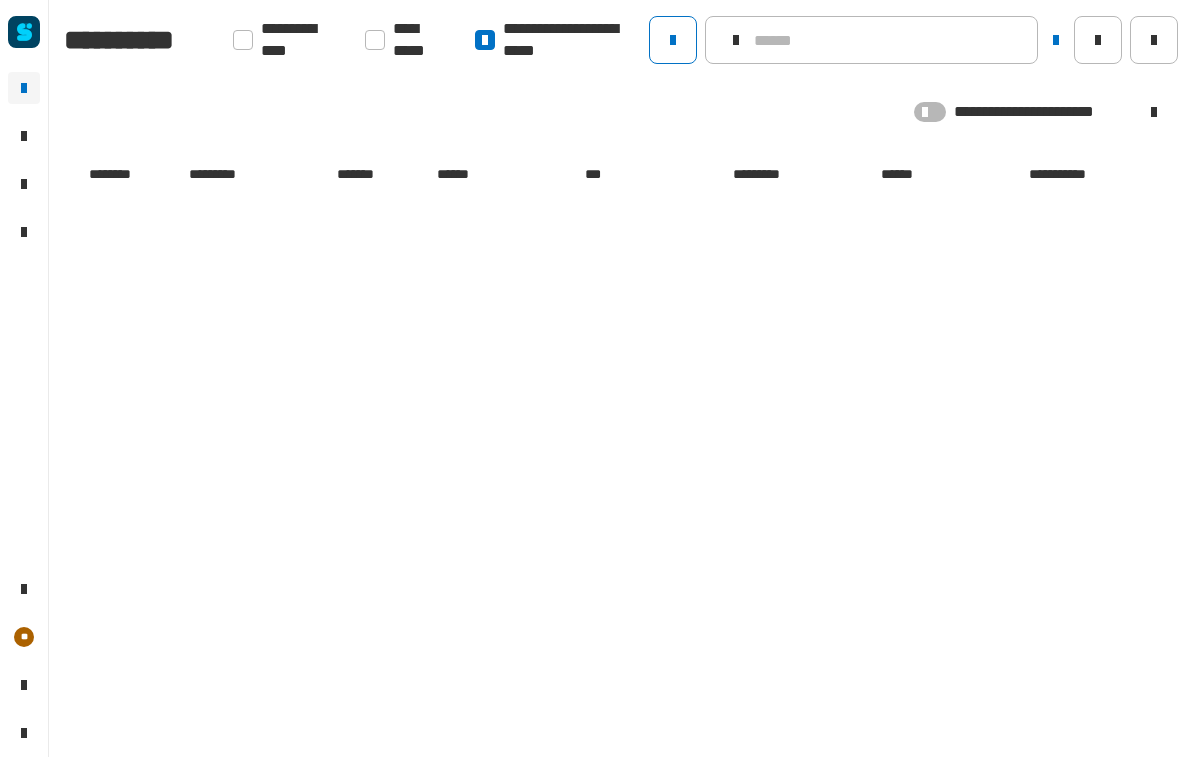 type 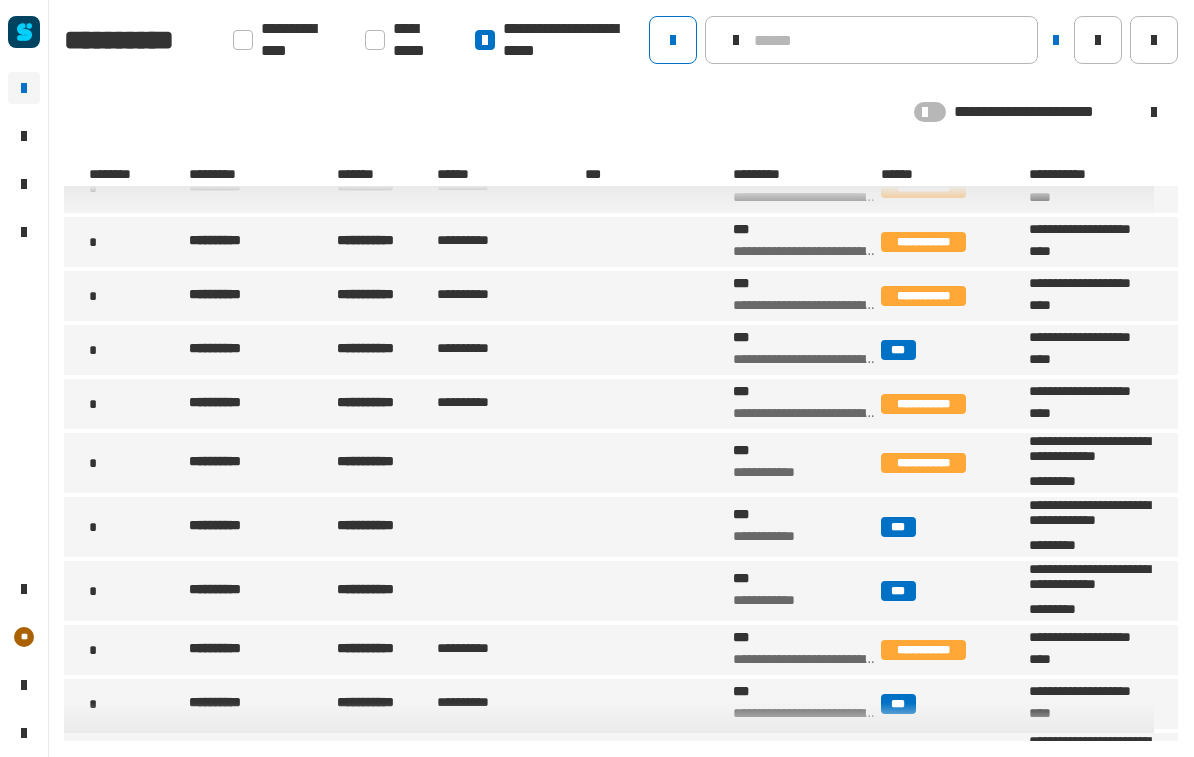 scroll, scrollTop: 97, scrollLeft: 0, axis: vertical 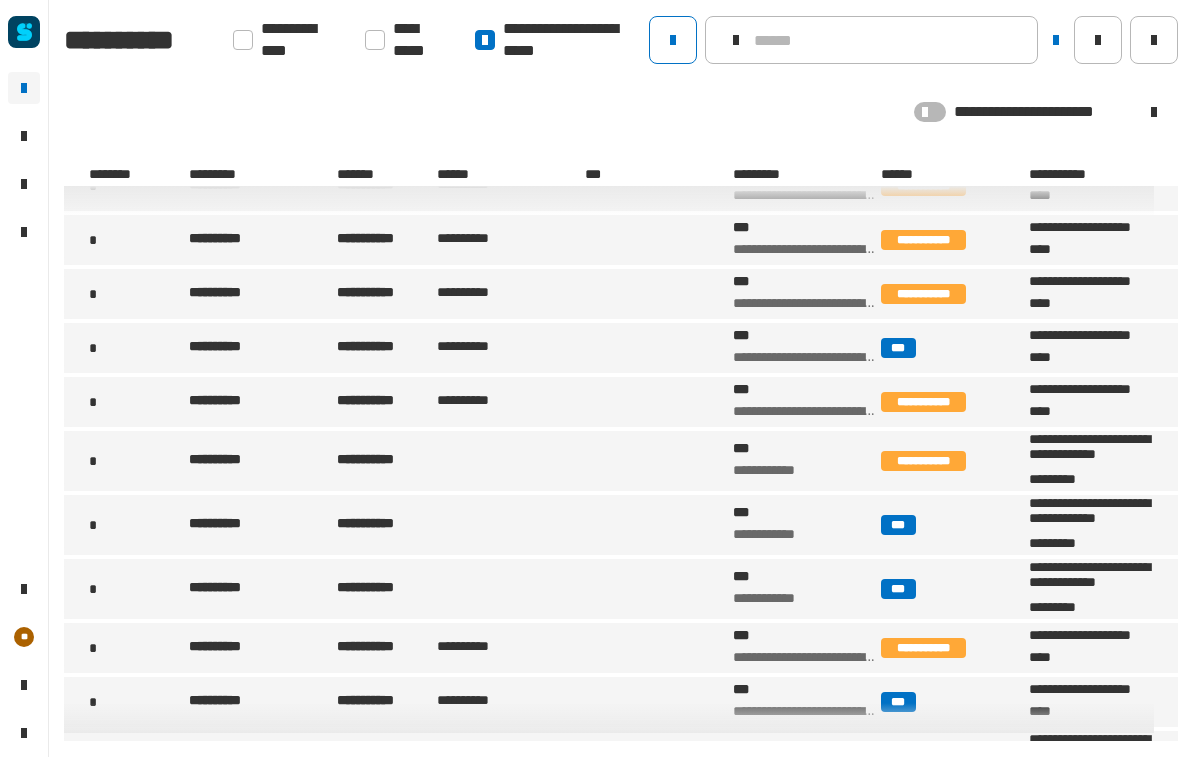 click on "**********" at bounding box center [261, 348] 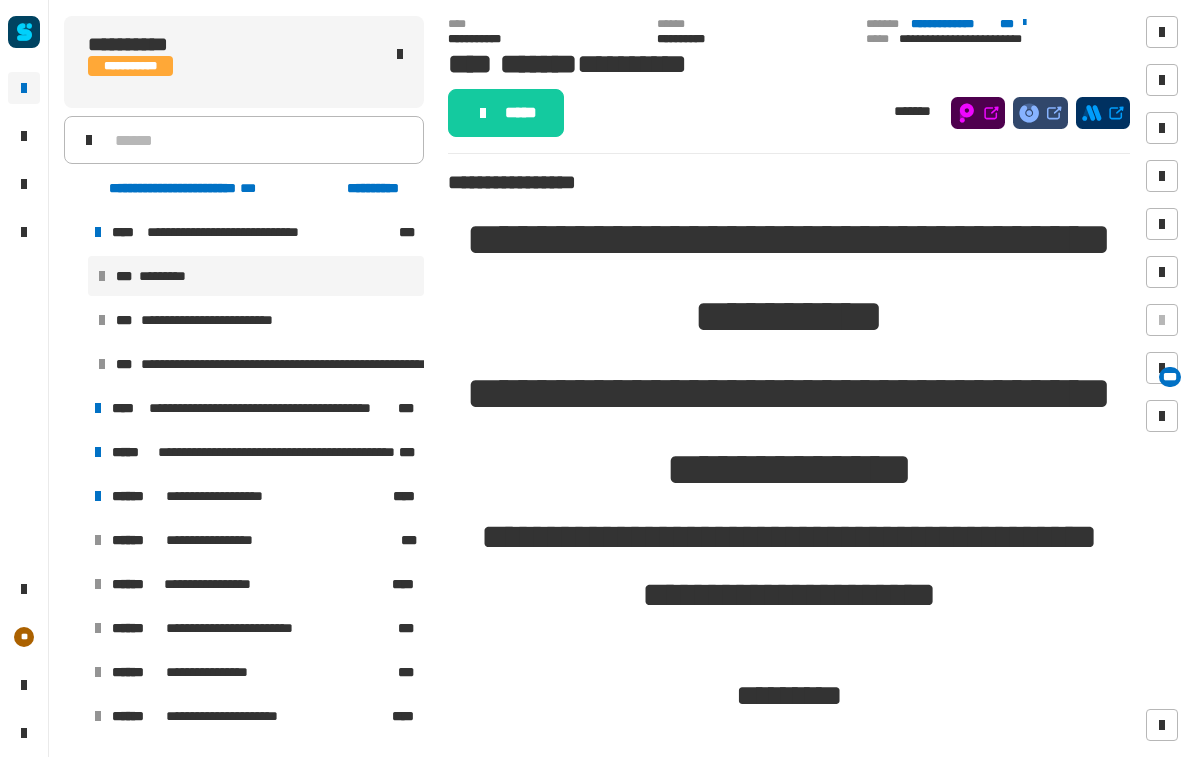 click on "**********" at bounding box center [244, 232] 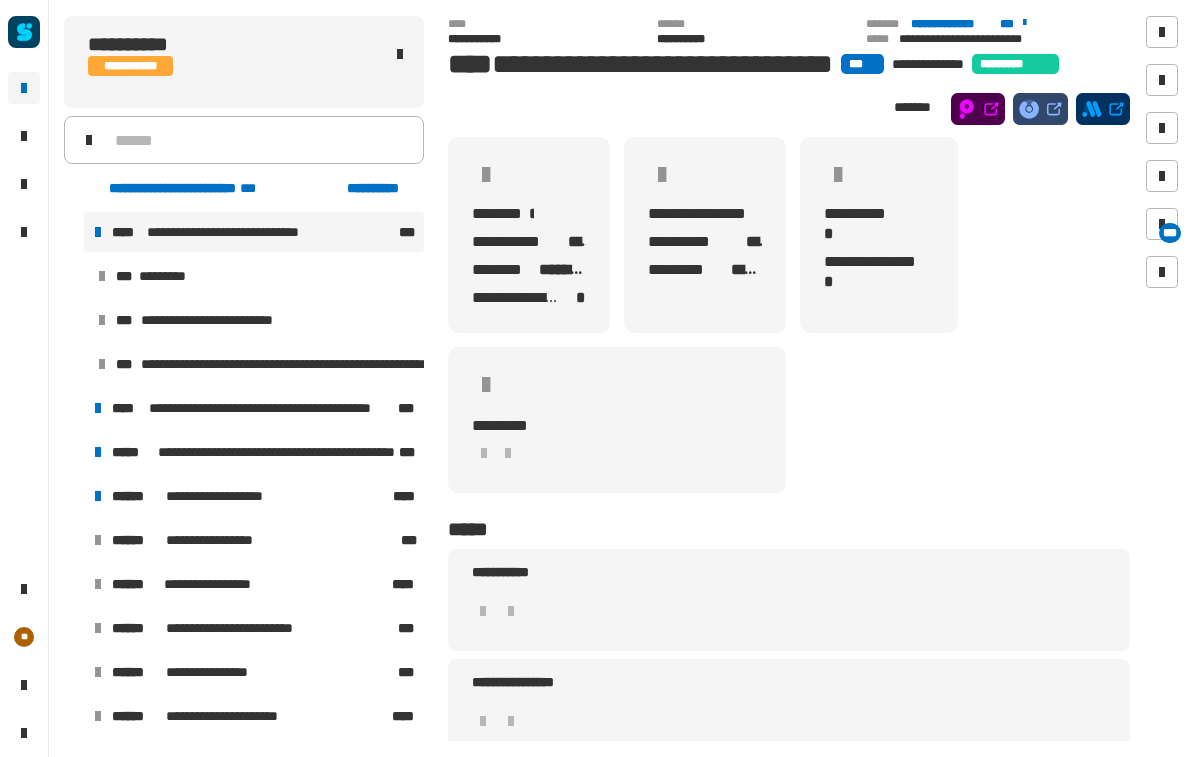 click at bounding box center [74, 232] 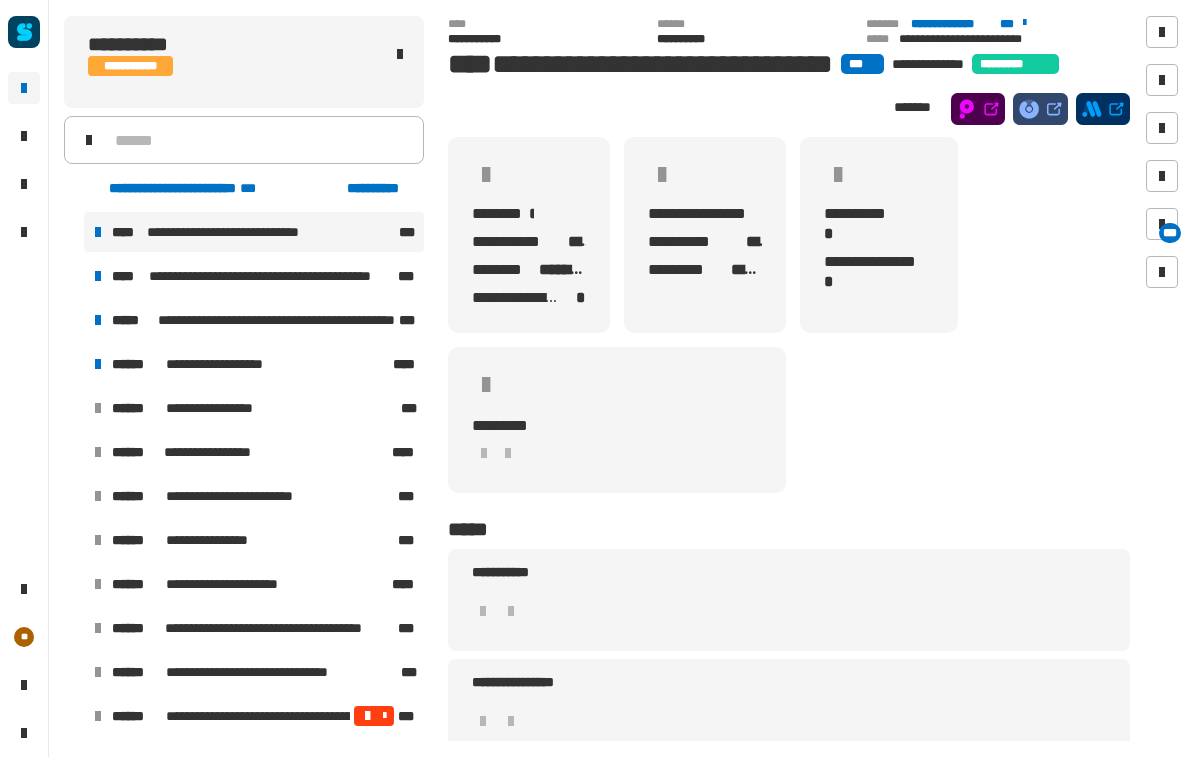 scroll, scrollTop: 0, scrollLeft: 0, axis: both 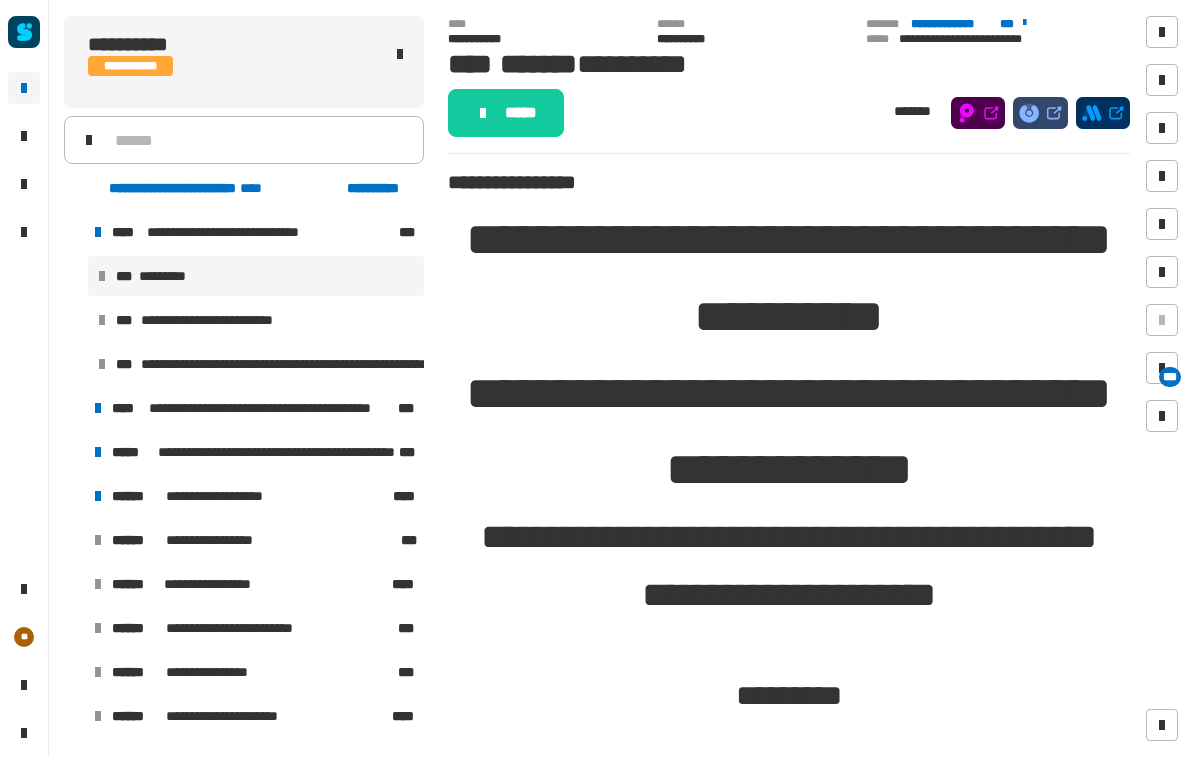 click at bounding box center [74, 232] 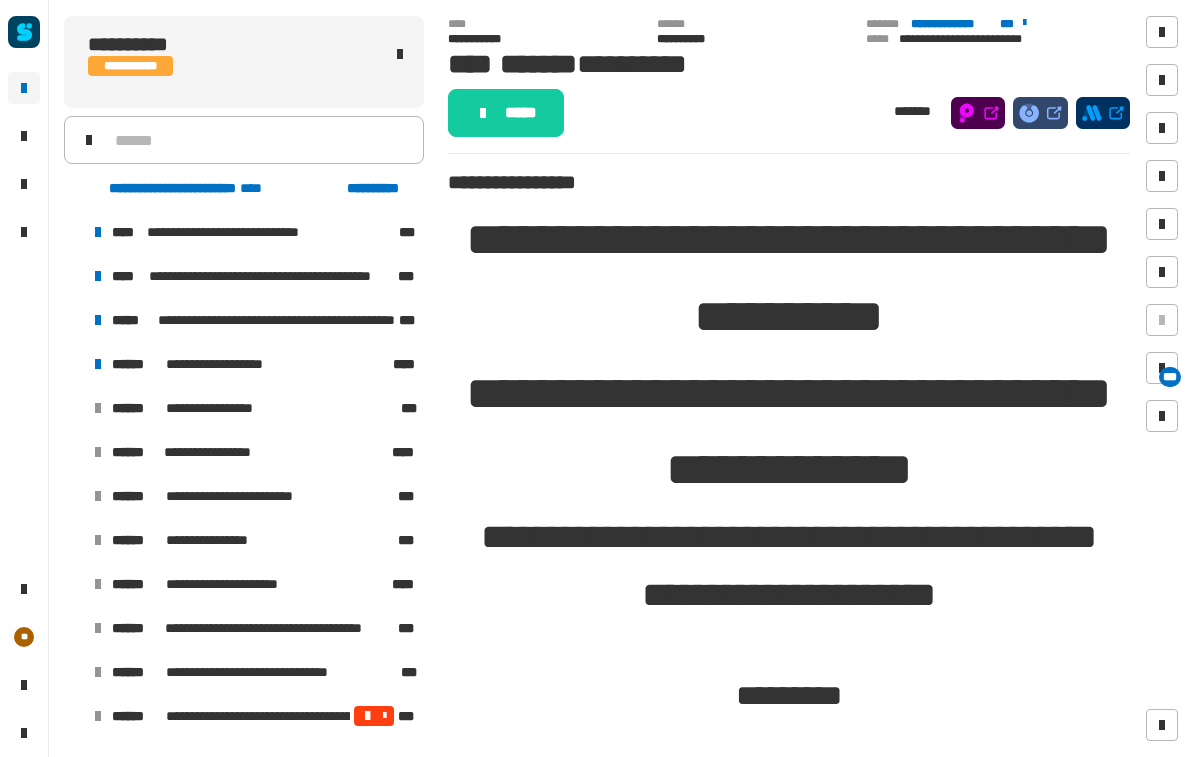scroll, scrollTop: 0, scrollLeft: 0, axis: both 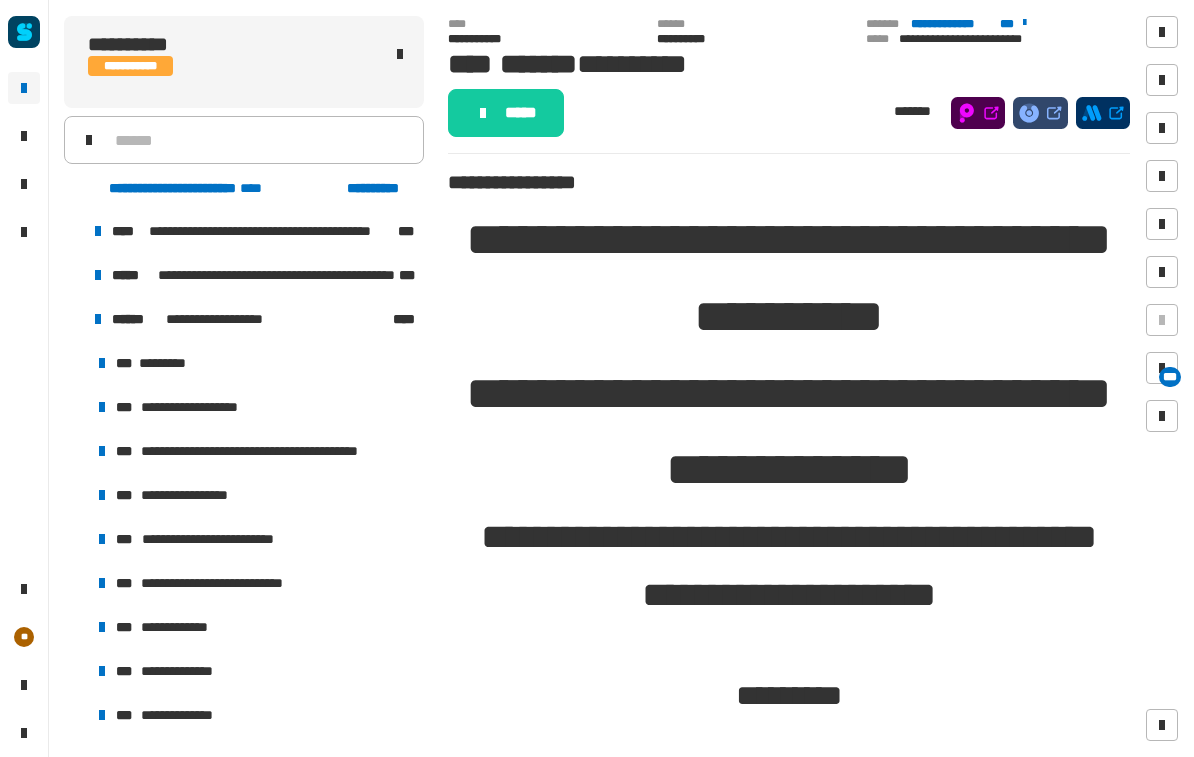 click on "**********" at bounding box center [256, 451] 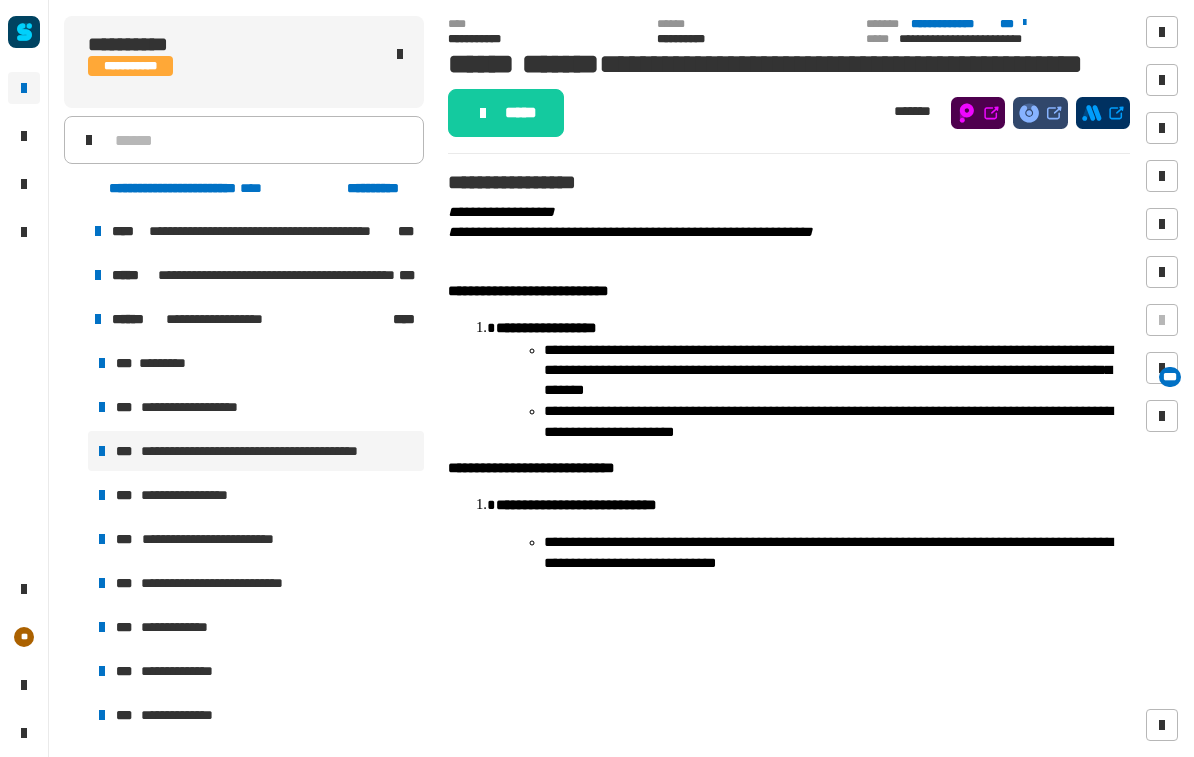 click on "**********" at bounding box center [198, 495] 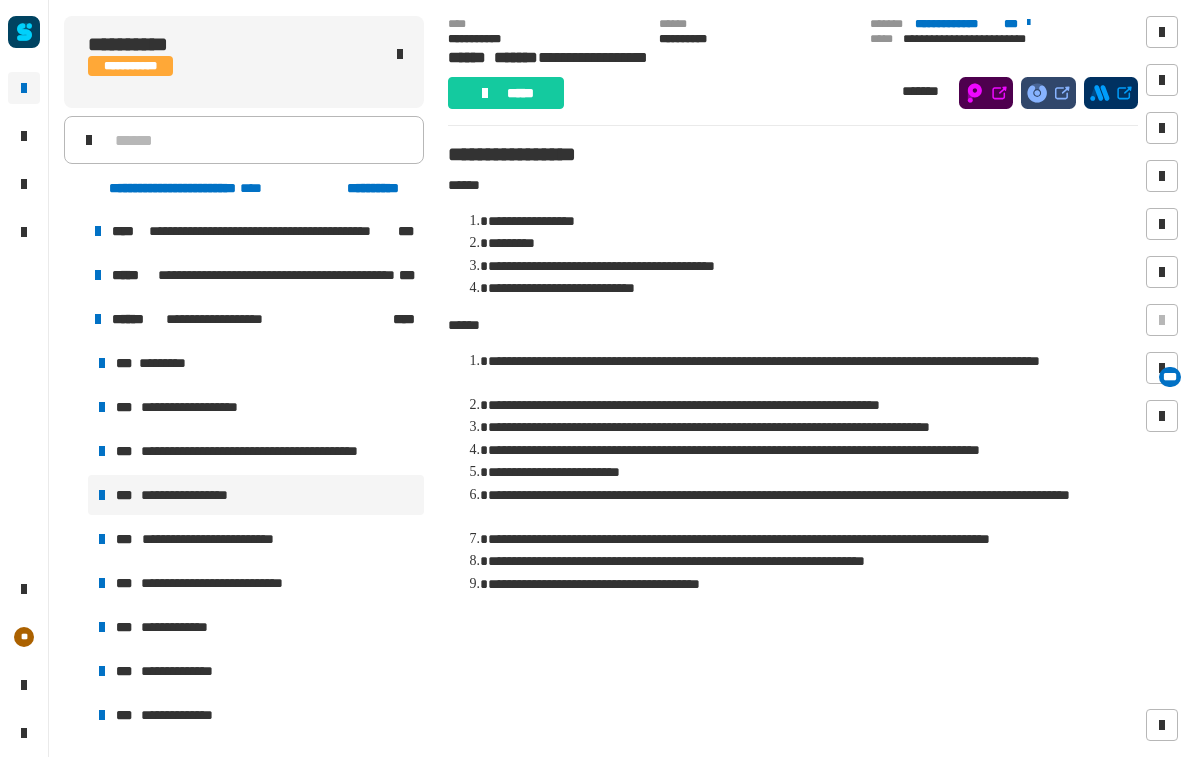 scroll, scrollTop: 767, scrollLeft: 0, axis: vertical 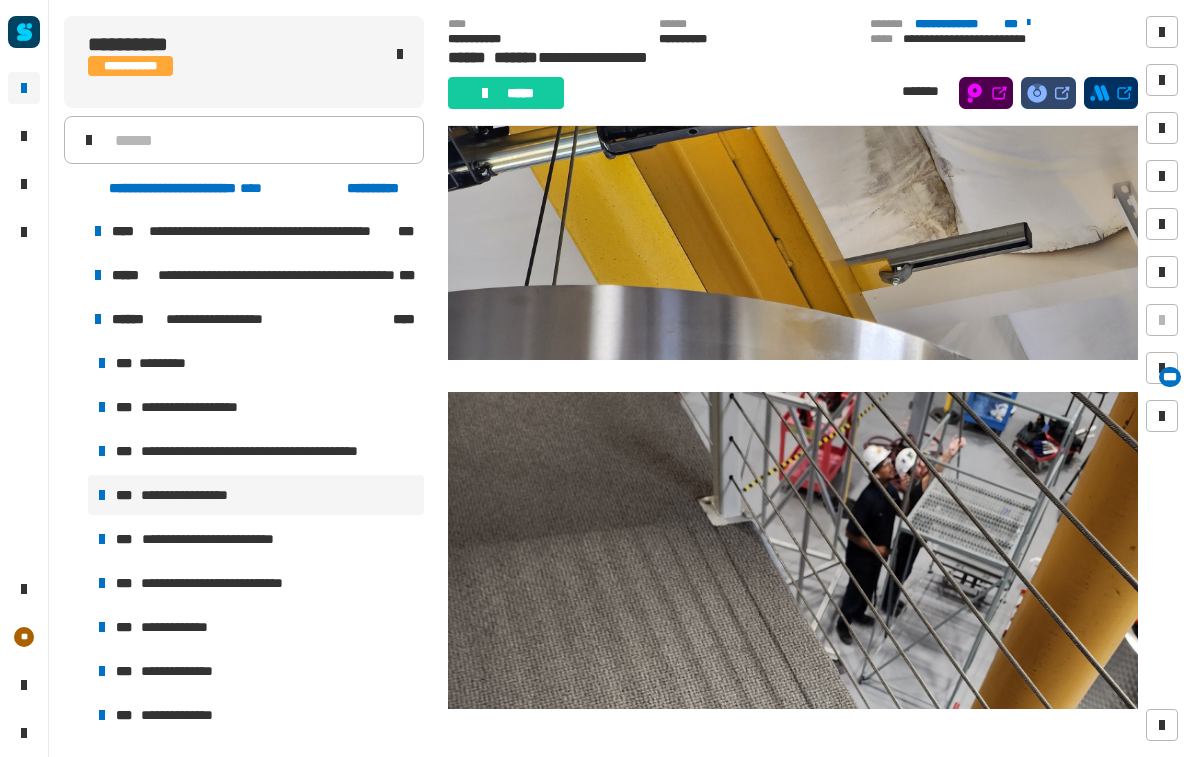 click on "**********" at bounding box center [225, 539] 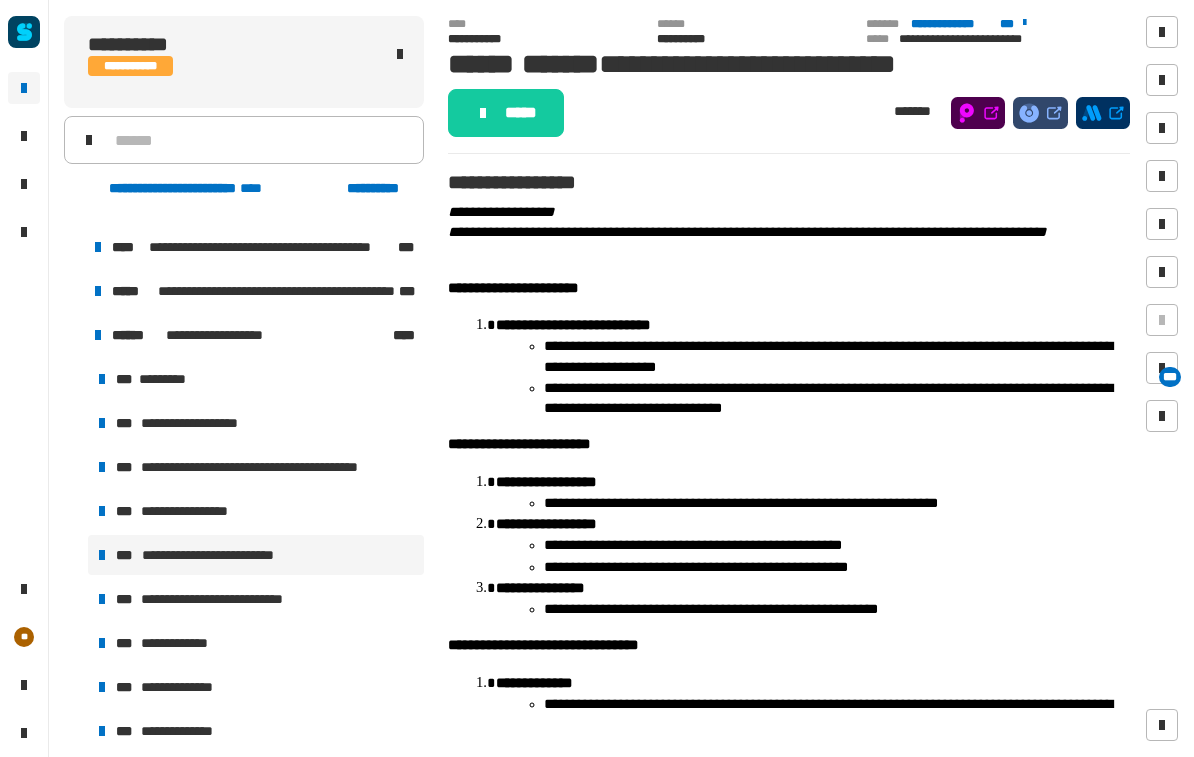scroll, scrollTop: 27, scrollLeft: 0, axis: vertical 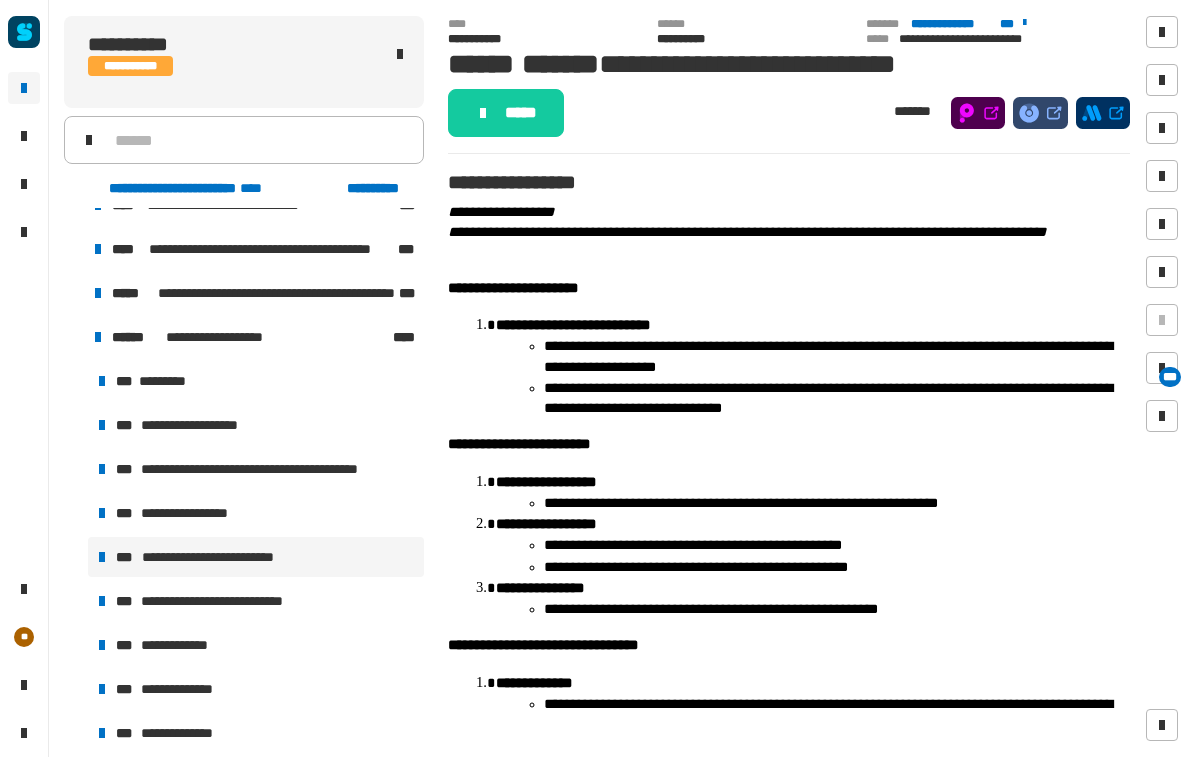 click on "*** *********" at bounding box center (256, 381) 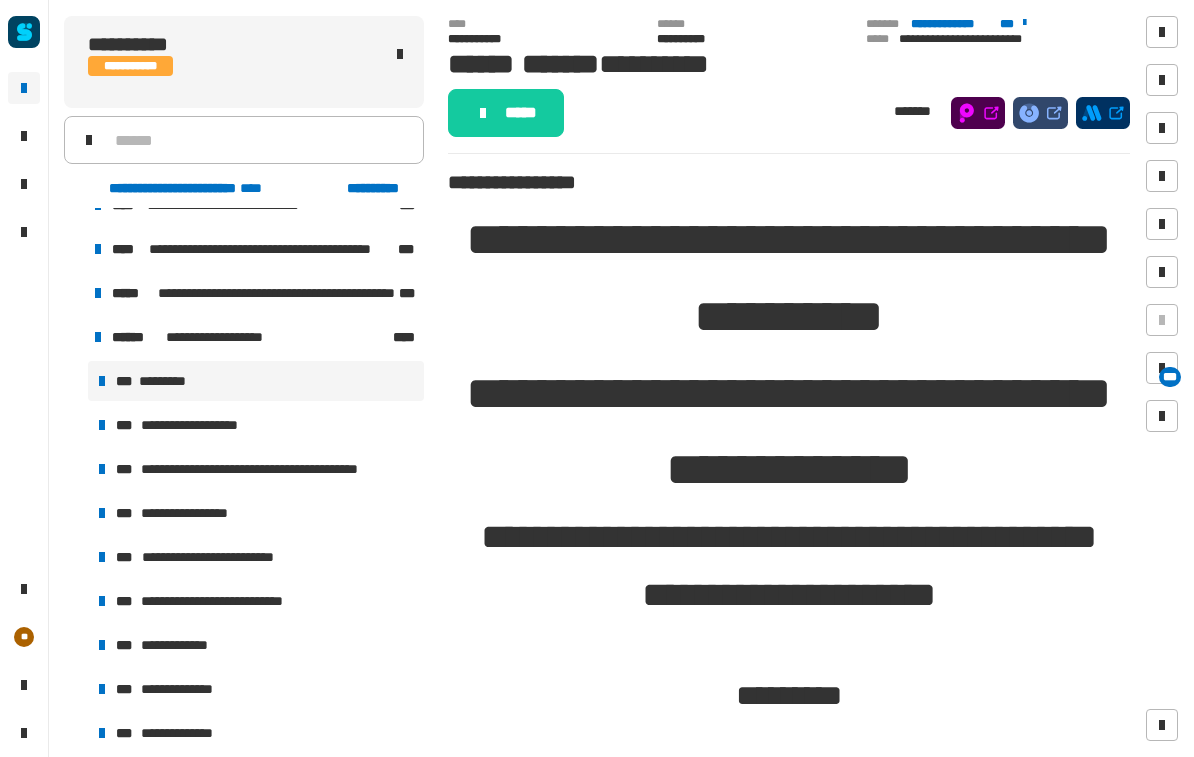 click on "*****" 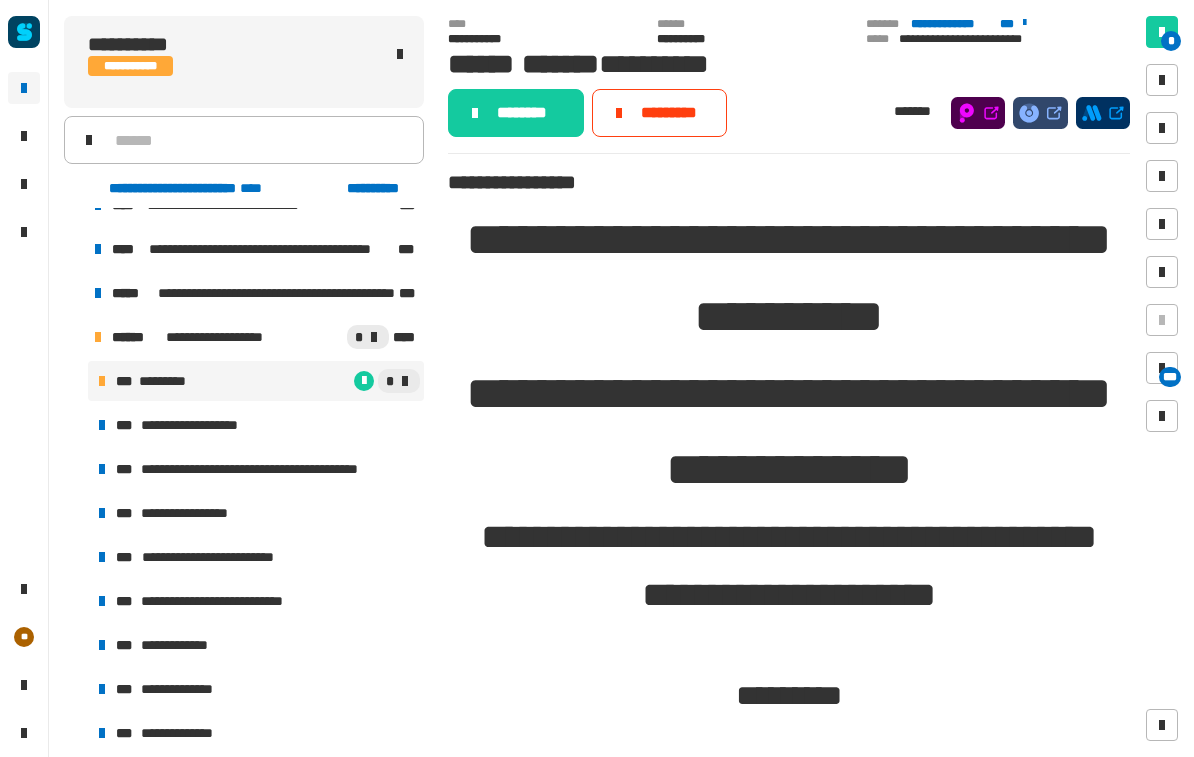 click on "**********" at bounding box center [196, 425] 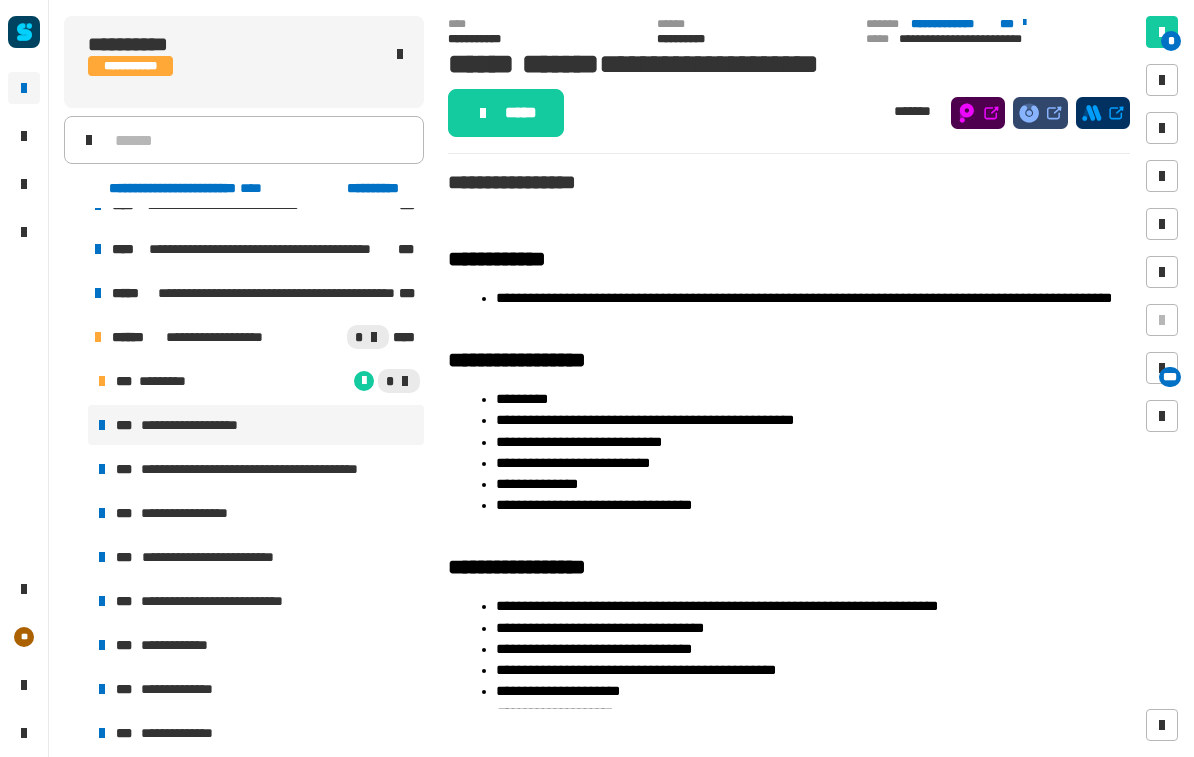 click on "*****" 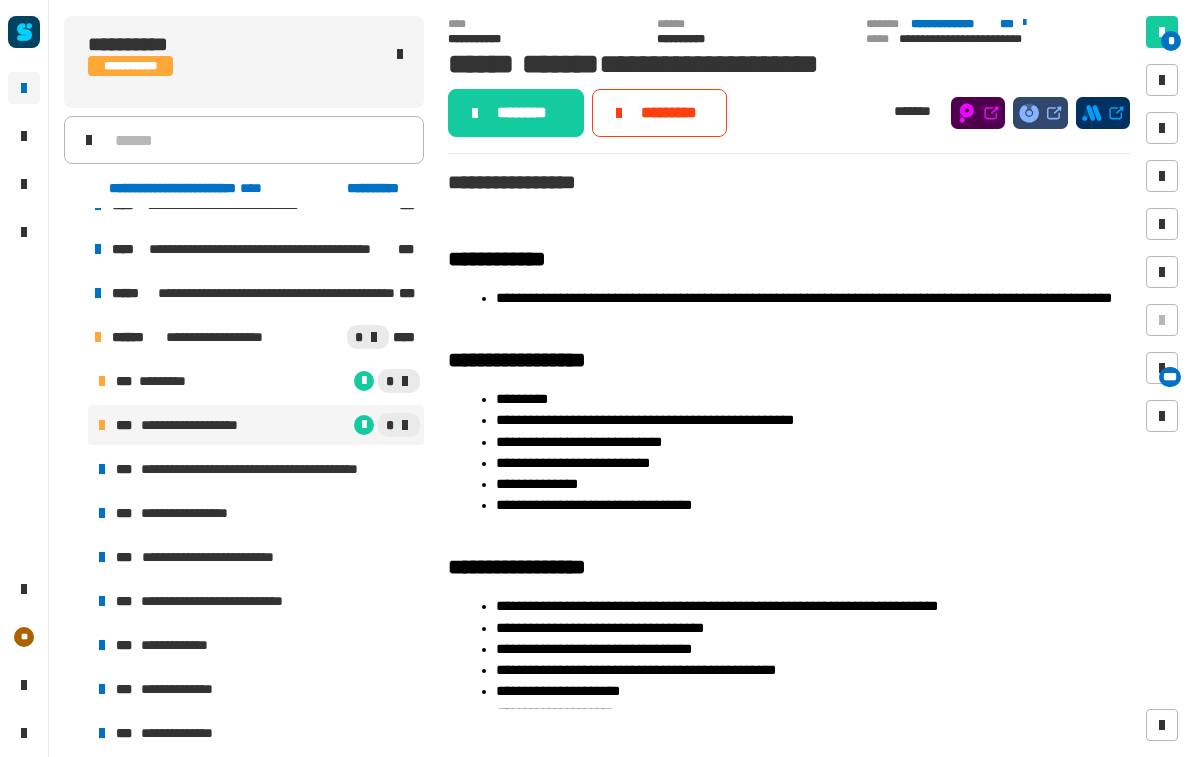 click on "**********" at bounding box center (270, 469) 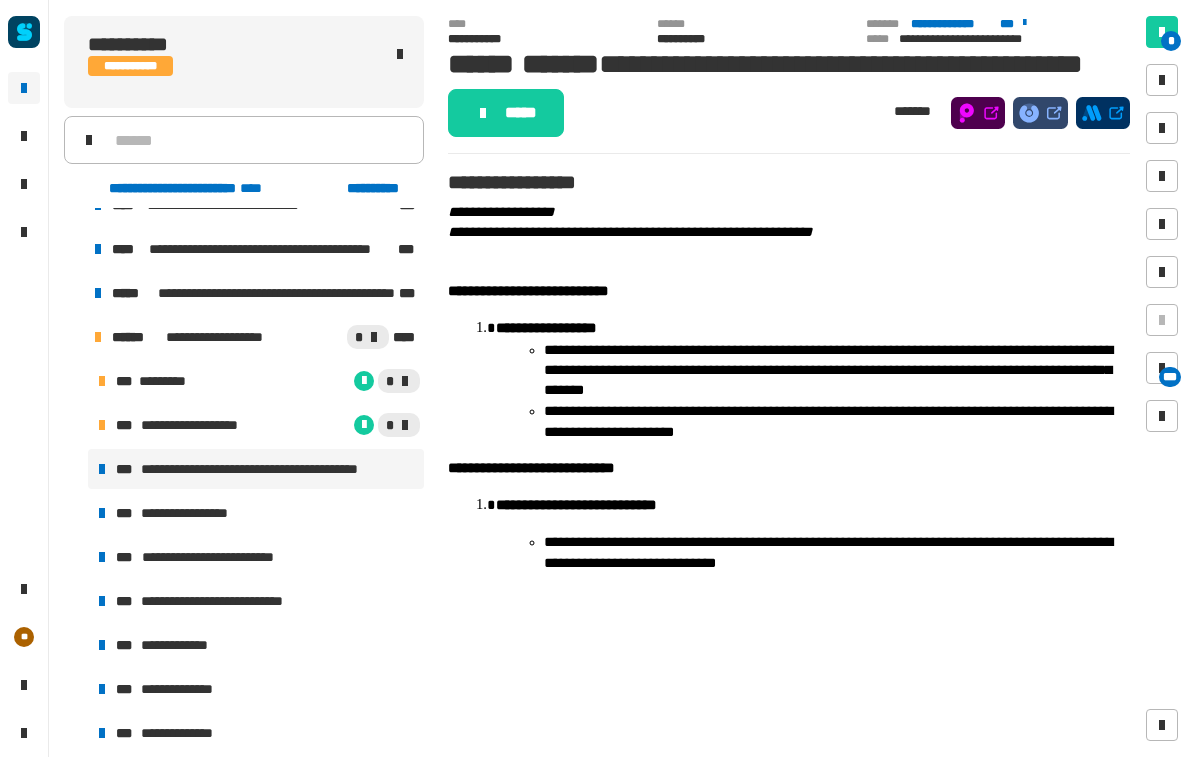 click on "*****" 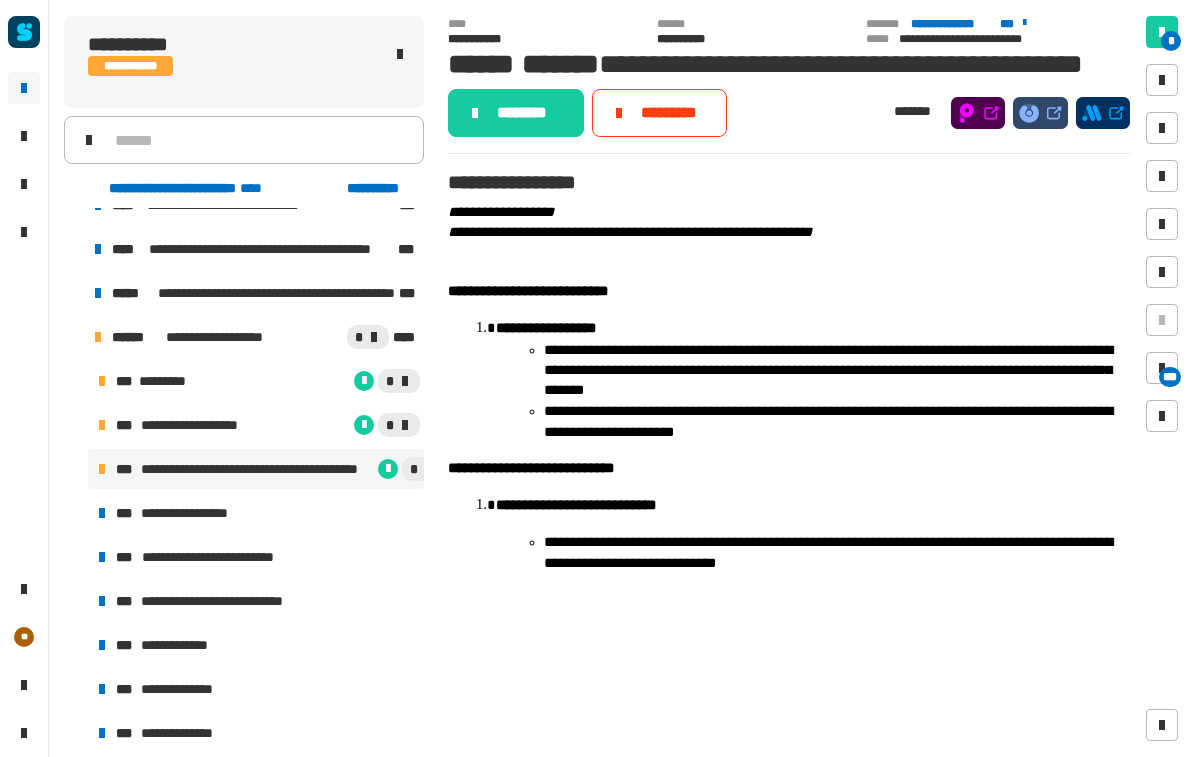 click on "**********" at bounding box center [256, 425] 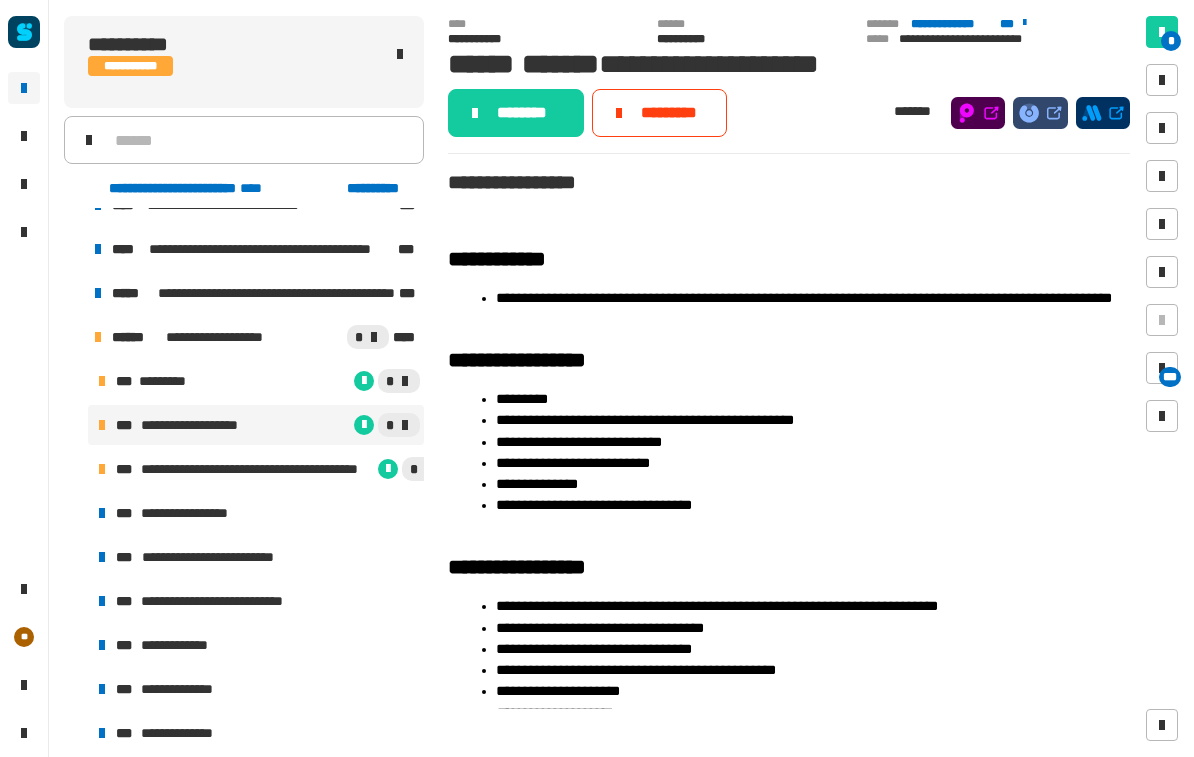 click on "*** ********* *" at bounding box center (256, 381) 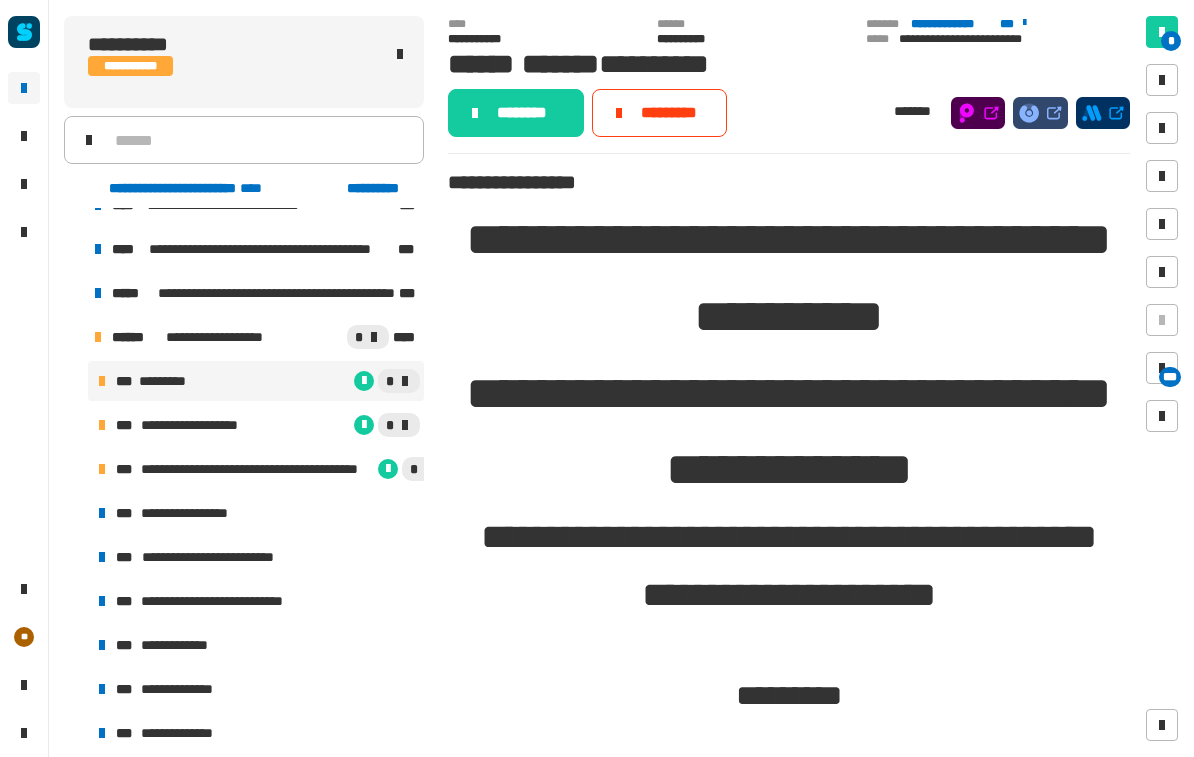 click on "********" 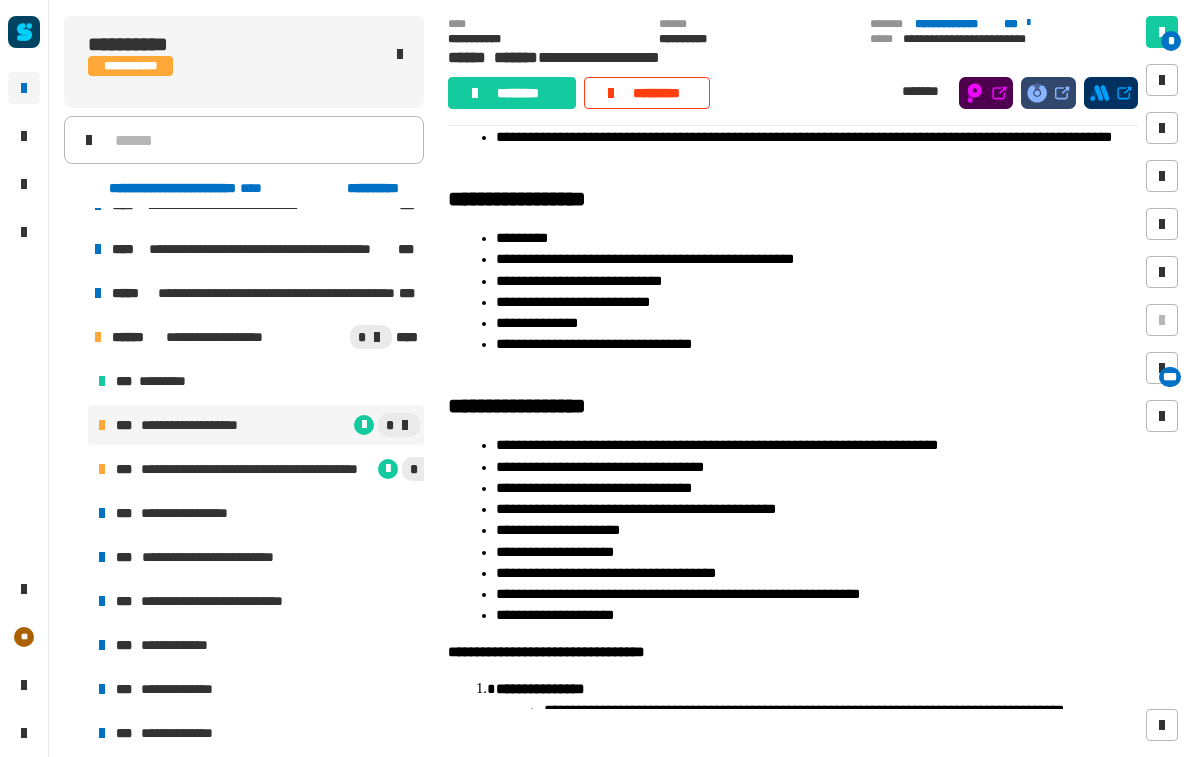 scroll, scrollTop: 134, scrollLeft: 0, axis: vertical 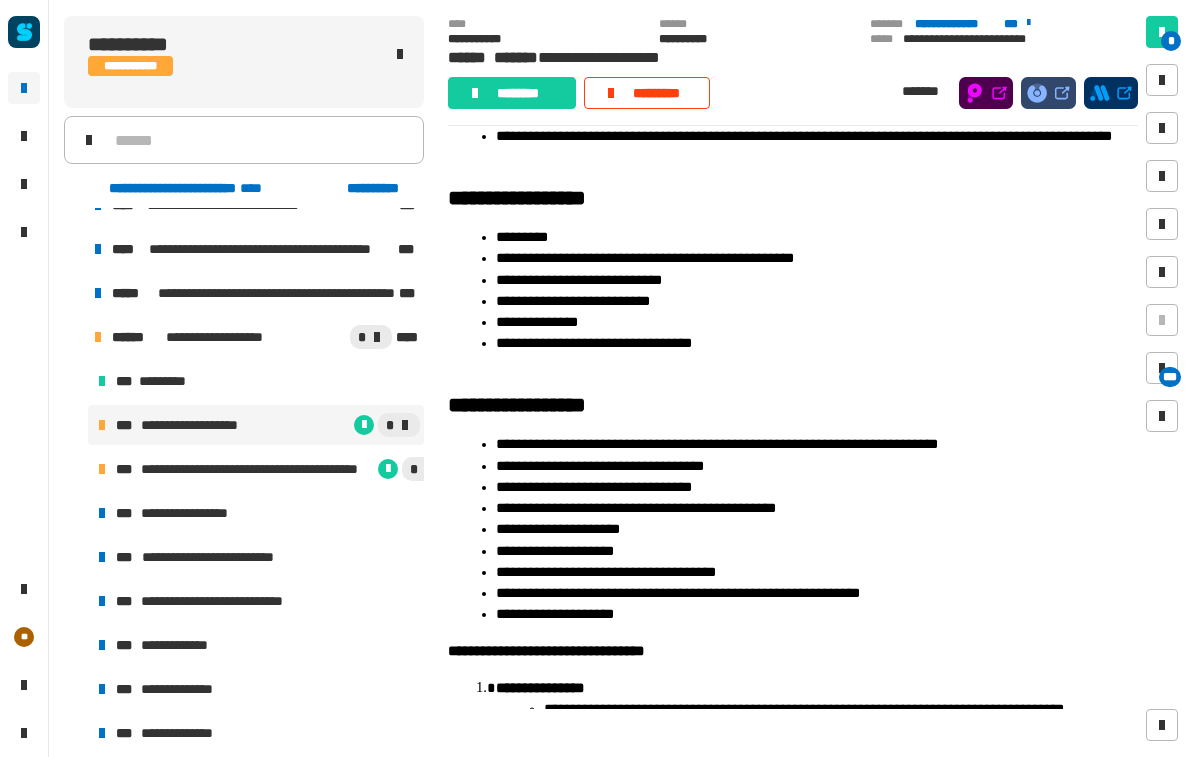 click on "********" 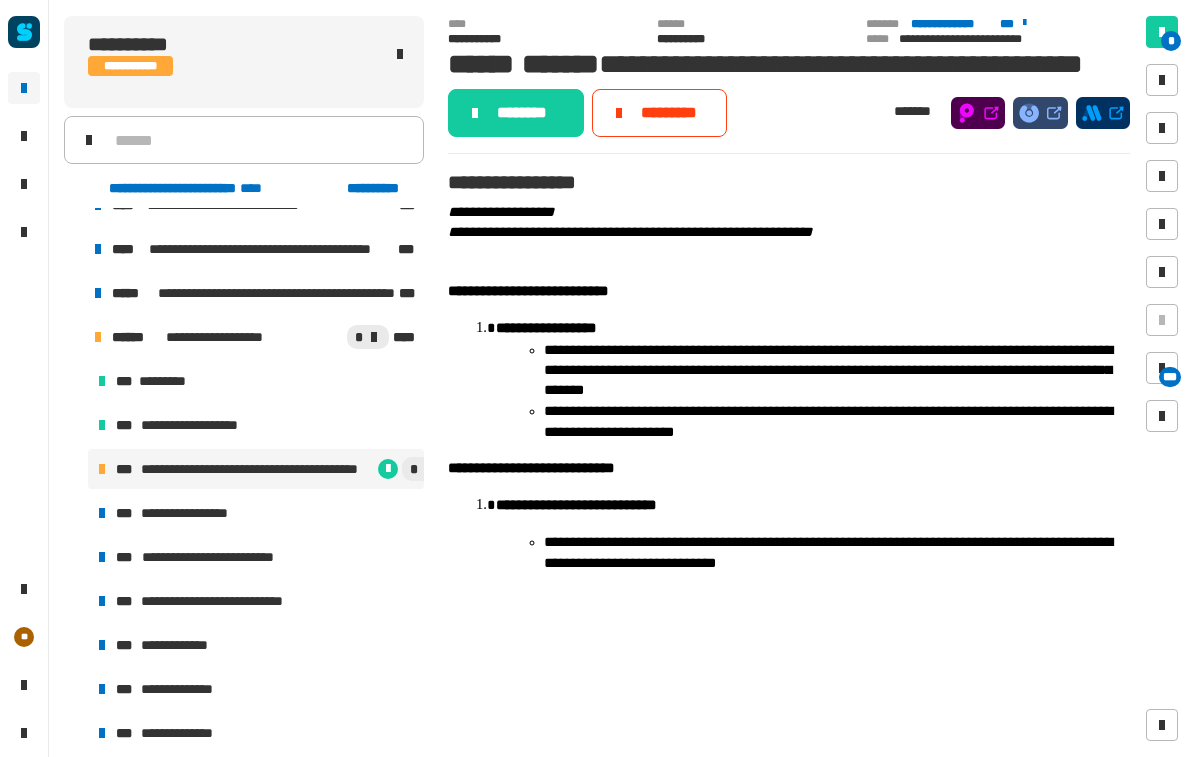 click on "********" 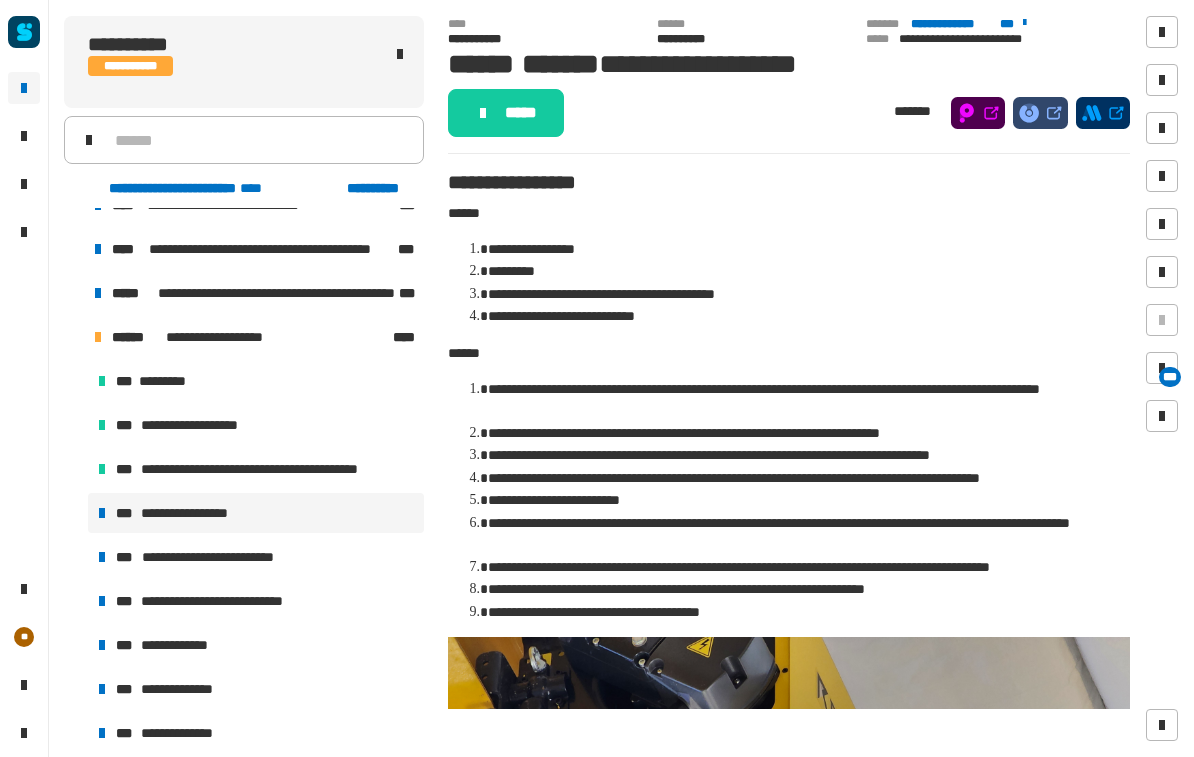 click on "*****" 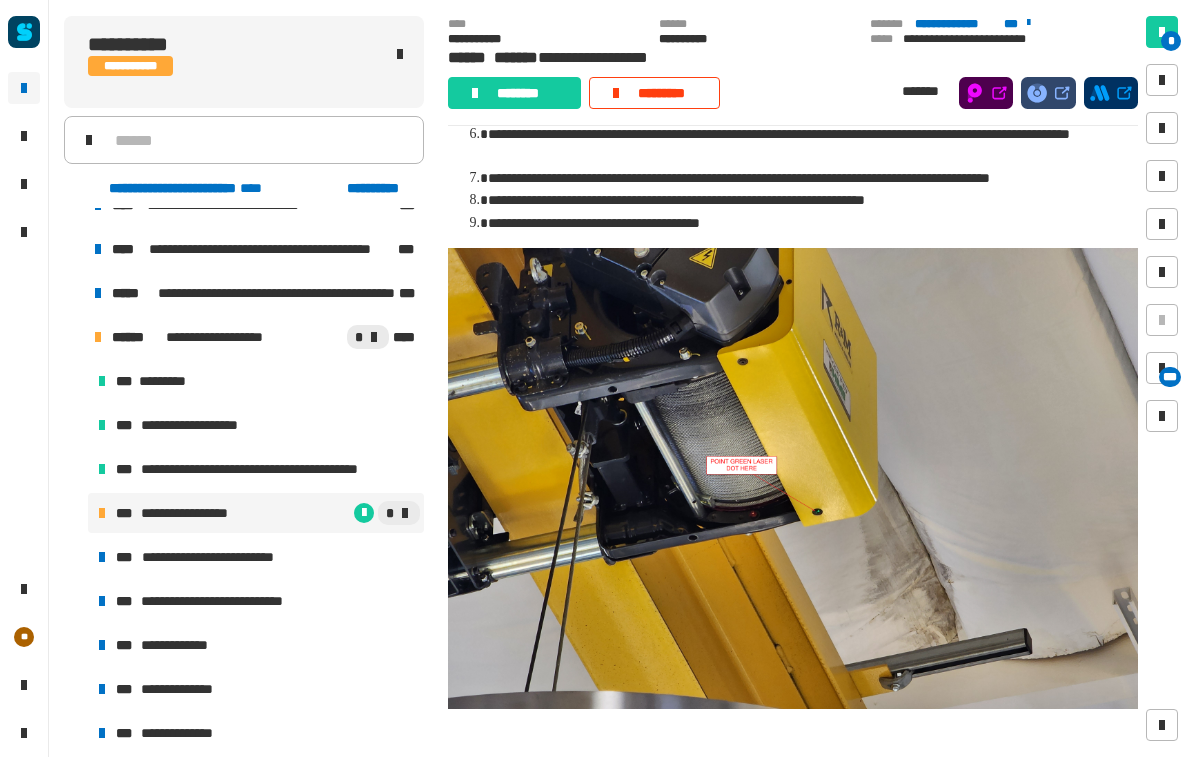 scroll, scrollTop: 1432, scrollLeft: 0, axis: vertical 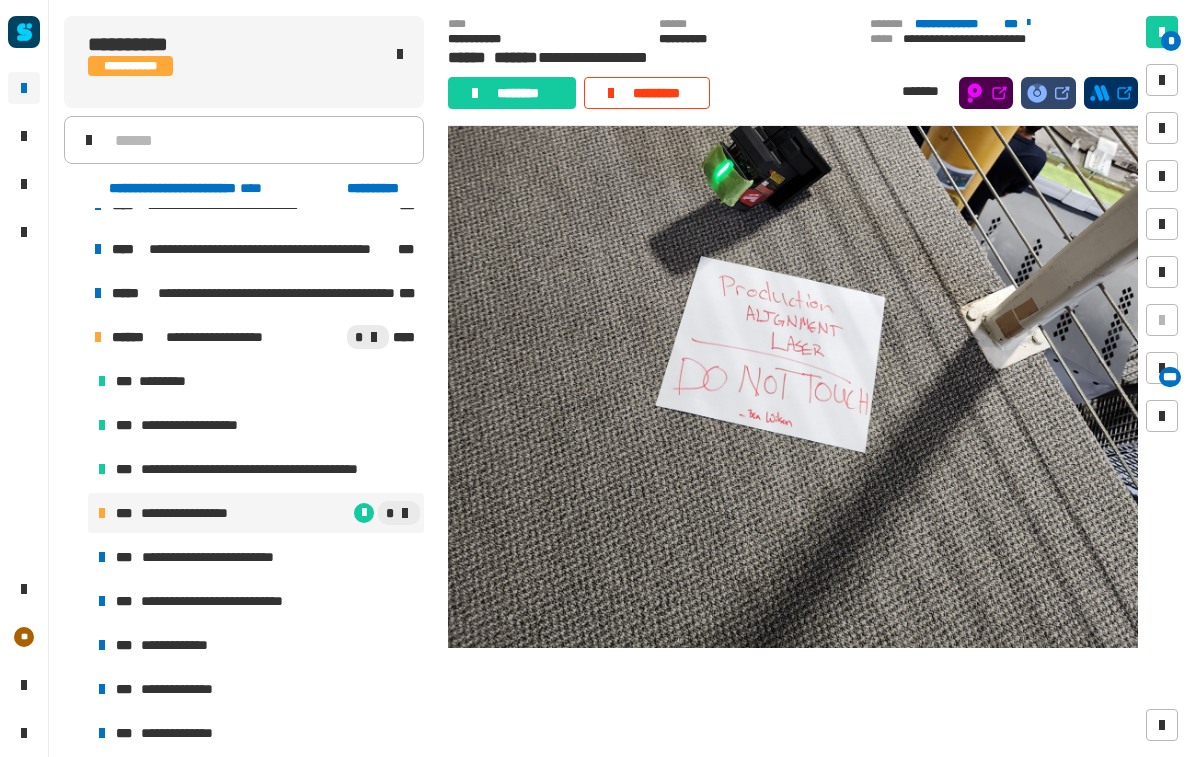 click on "********" 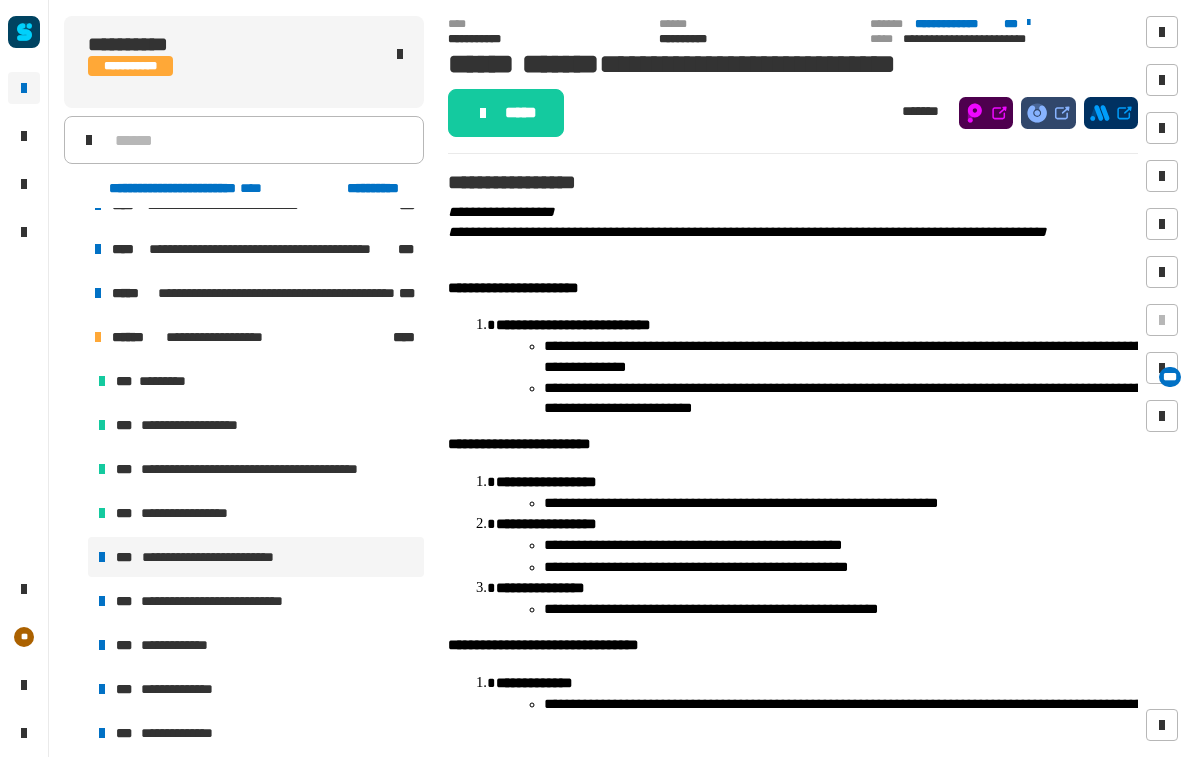 scroll, scrollTop: 0, scrollLeft: 0, axis: both 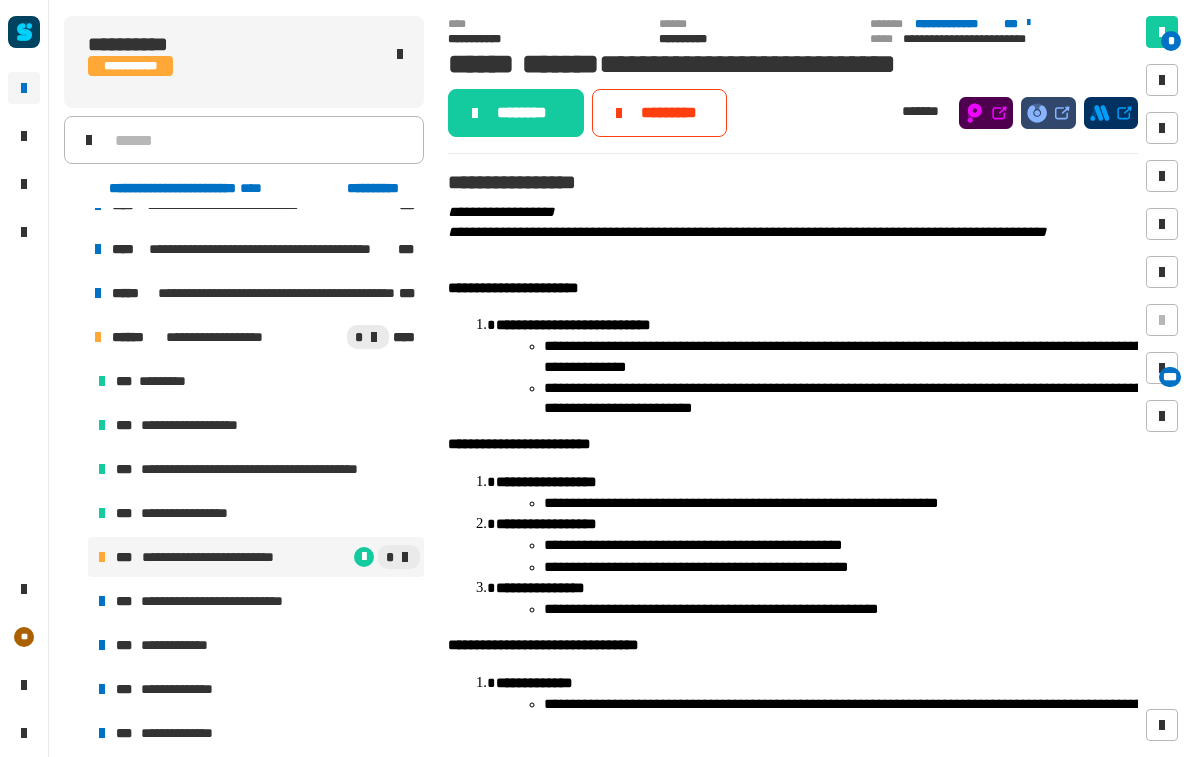 click on "********" 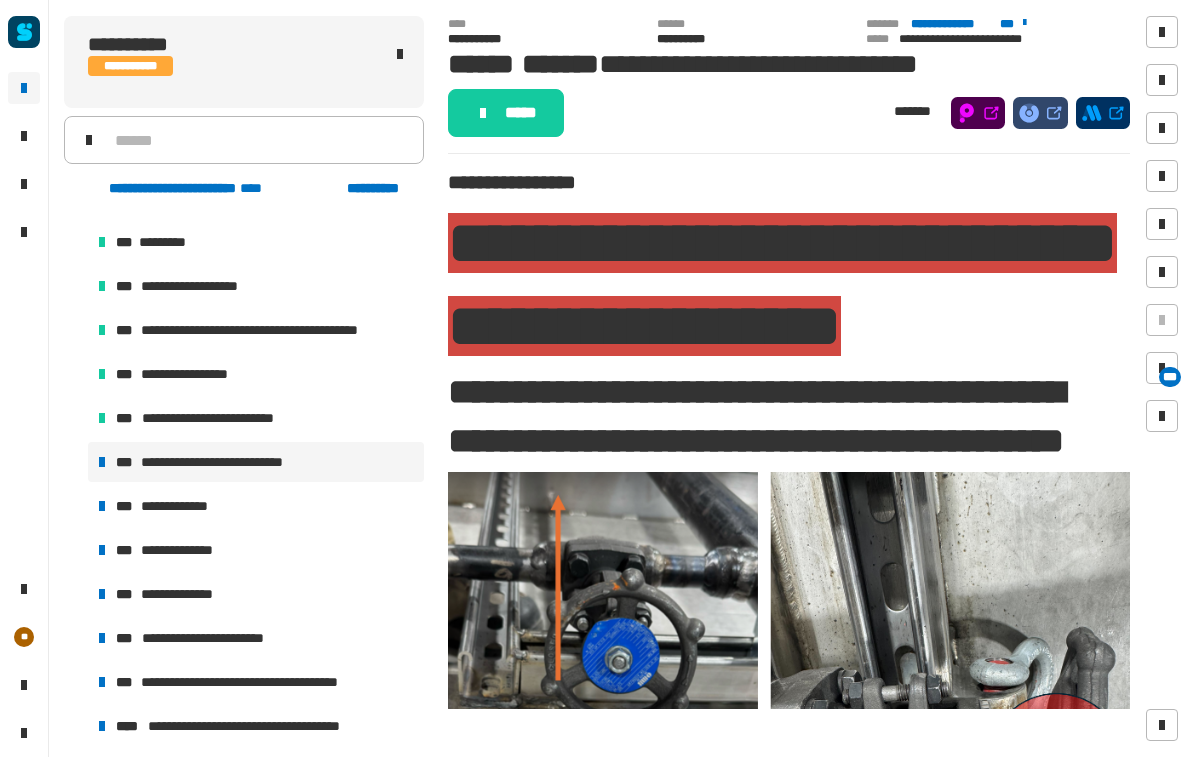 scroll, scrollTop: 232, scrollLeft: 0, axis: vertical 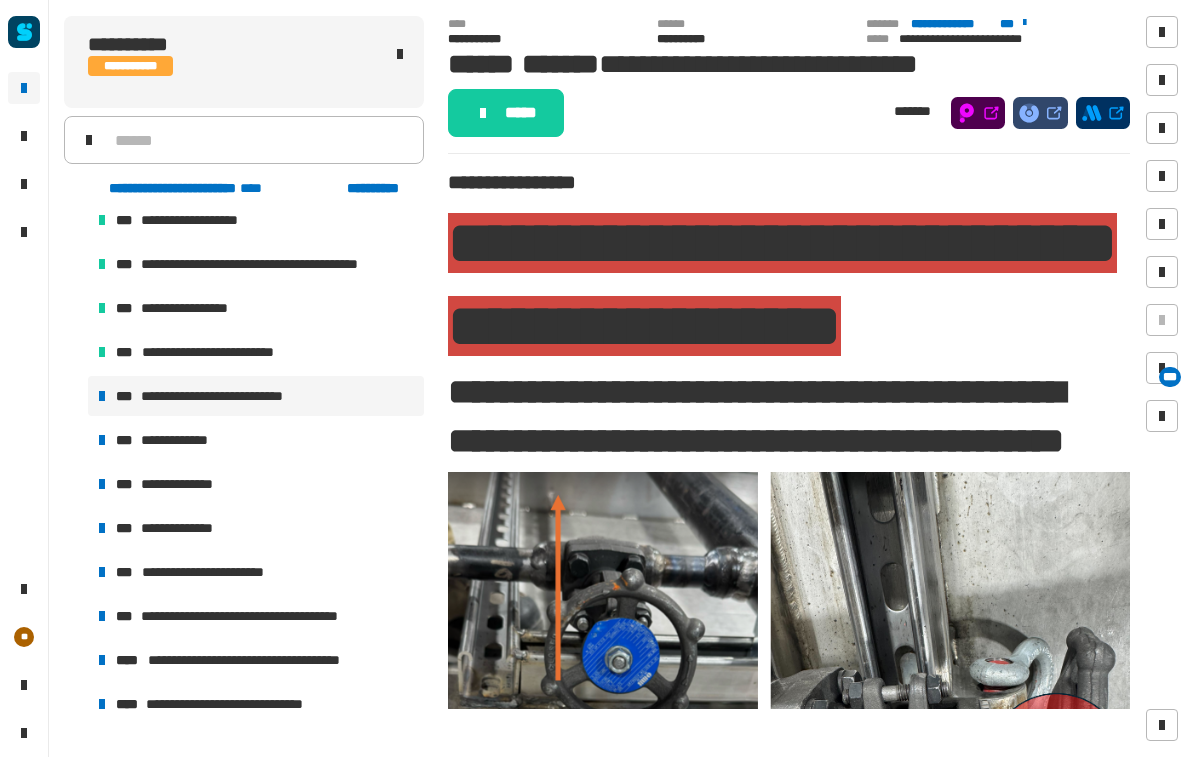 click on "**********" at bounding box center [230, 396] 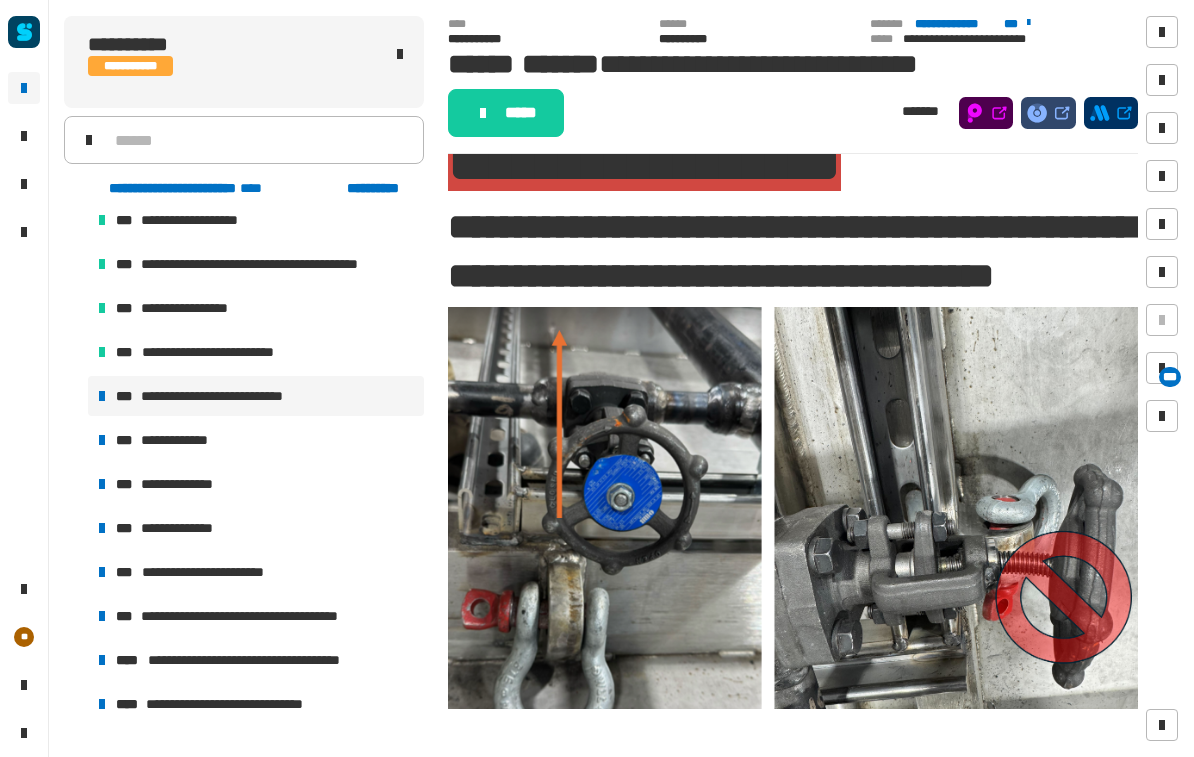 scroll, scrollTop: 248, scrollLeft: 0, axis: vertical 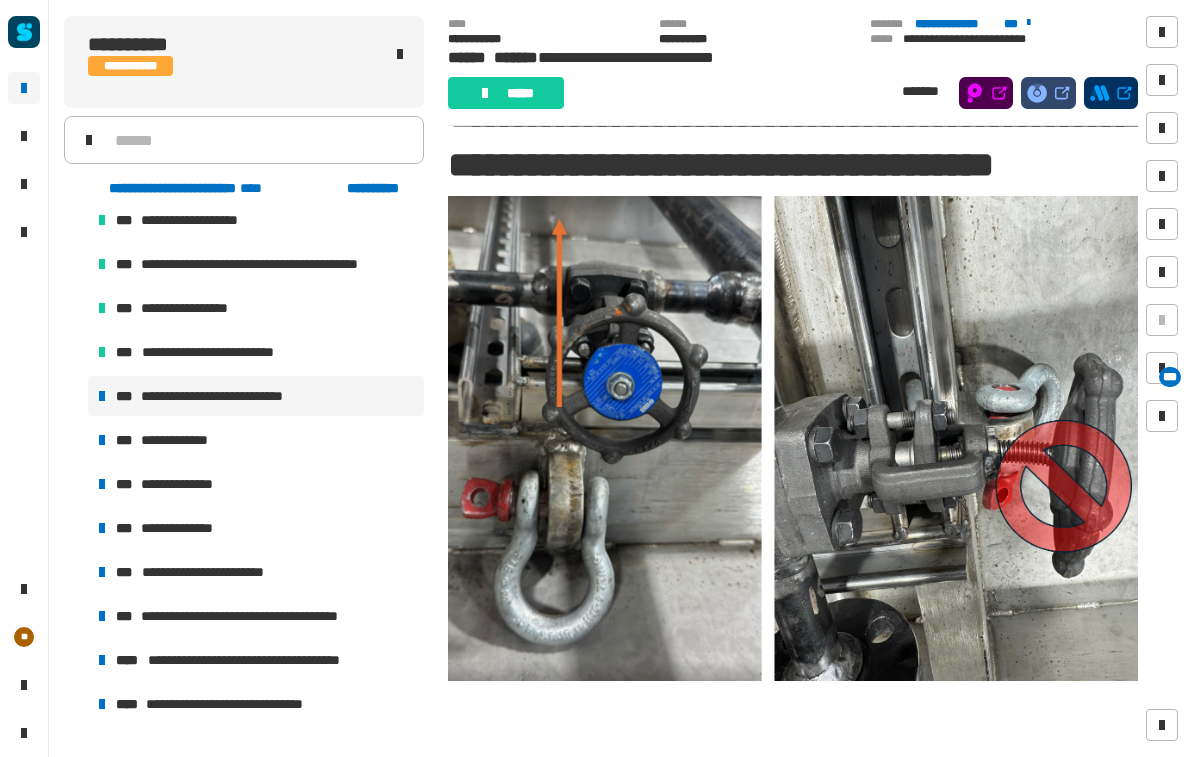 click on "*****" 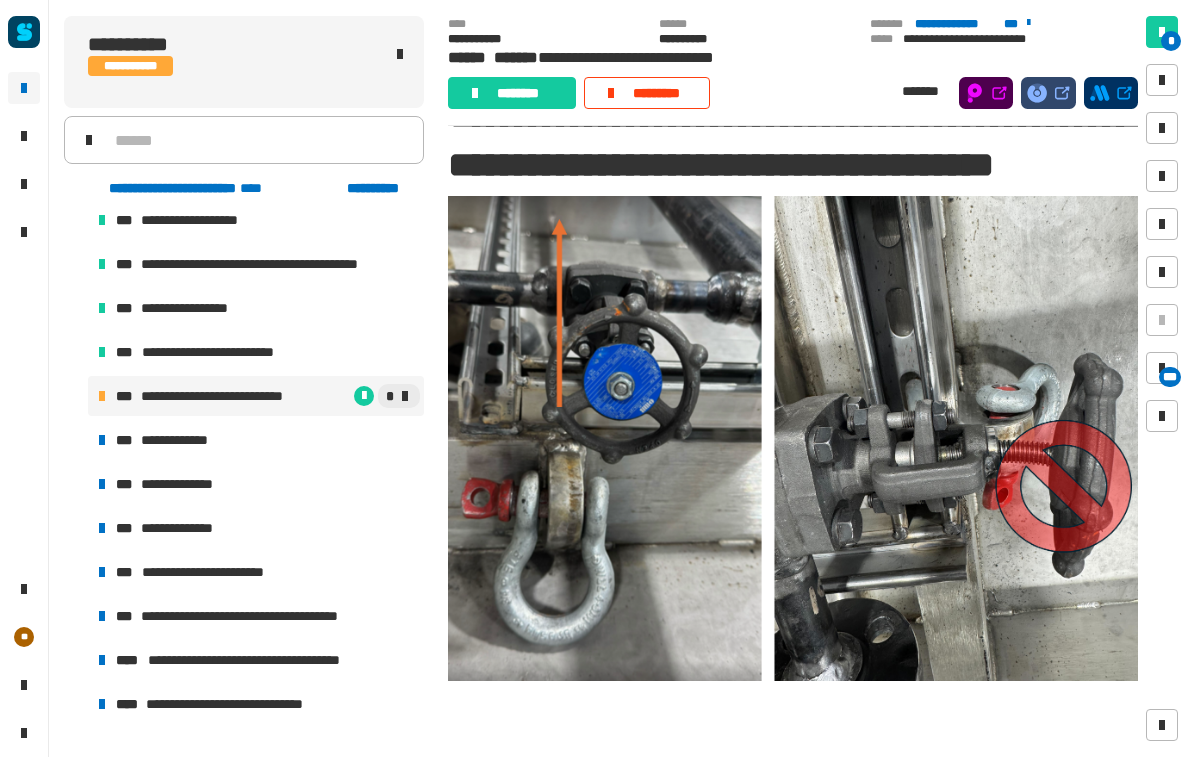 click on "********" 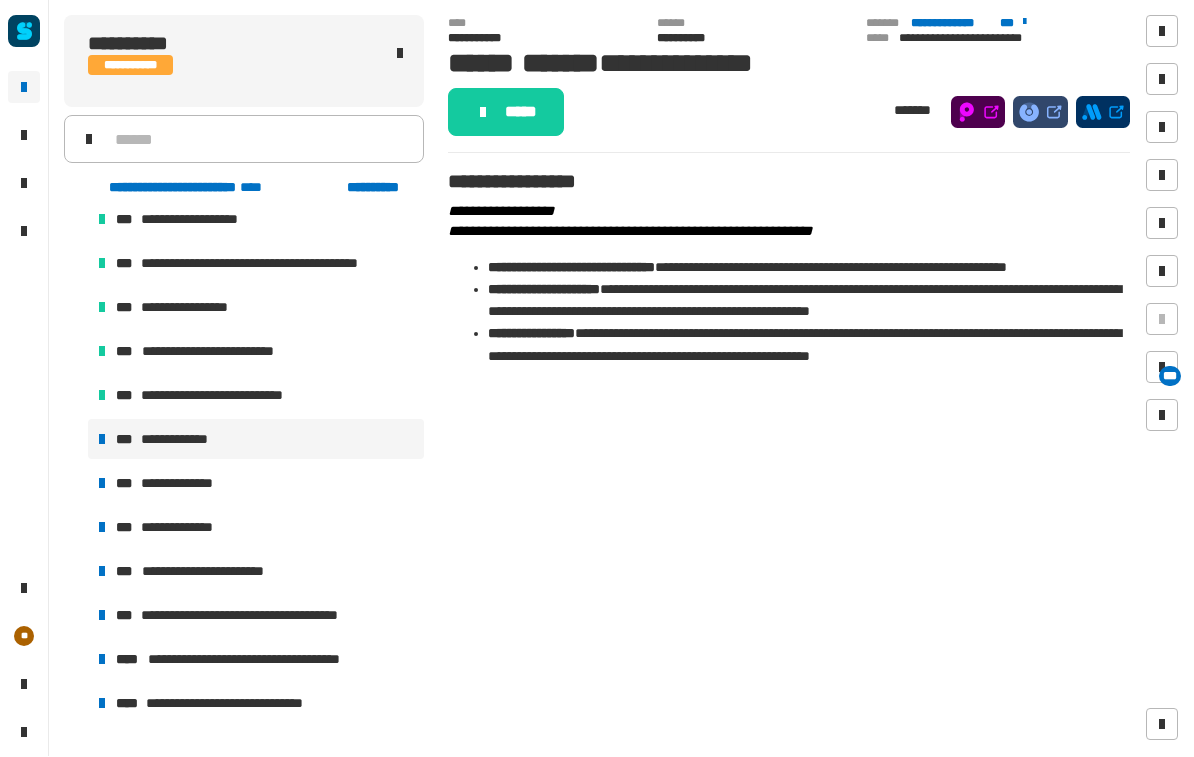 click on "******" 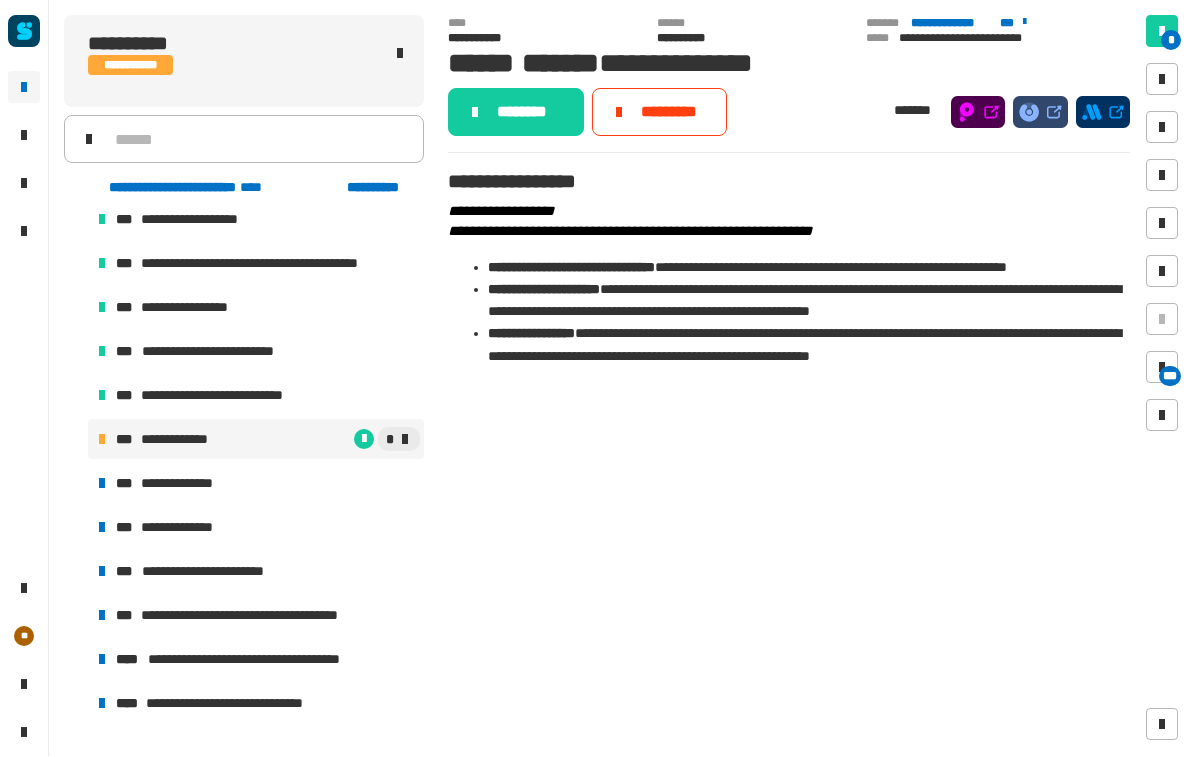 click 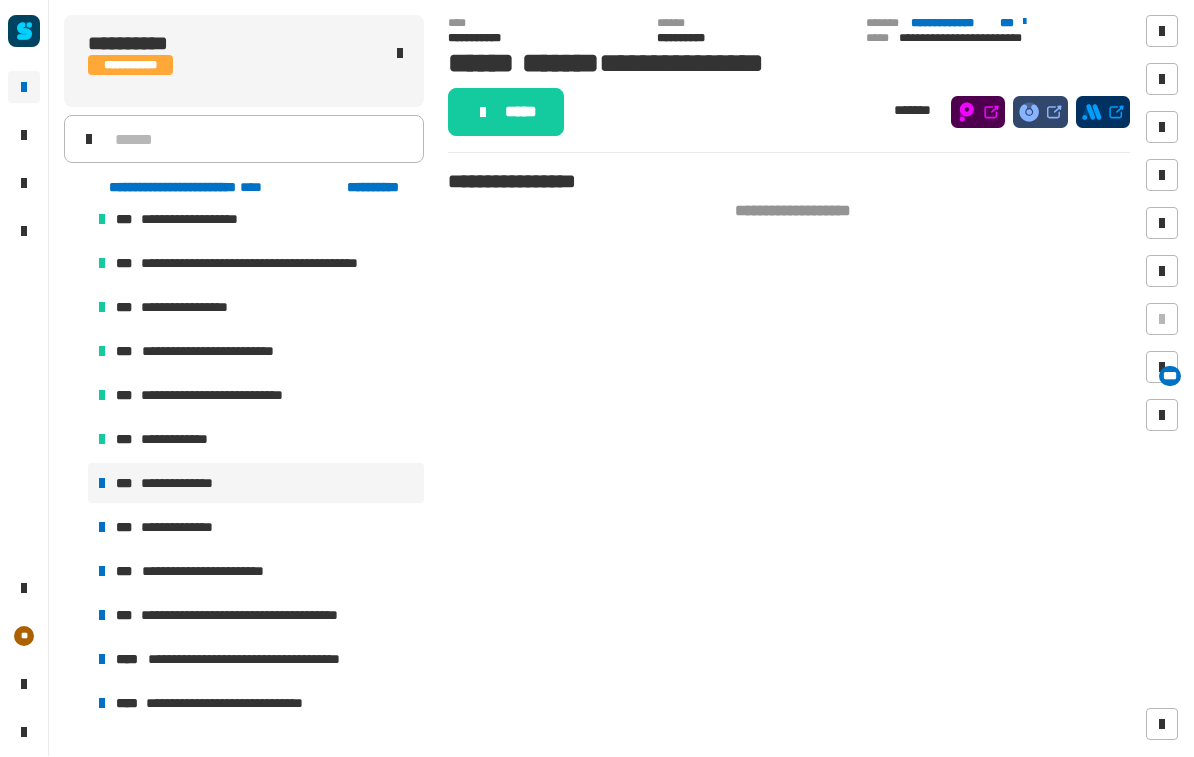 click on "**********" at bounding box center [180, 528] 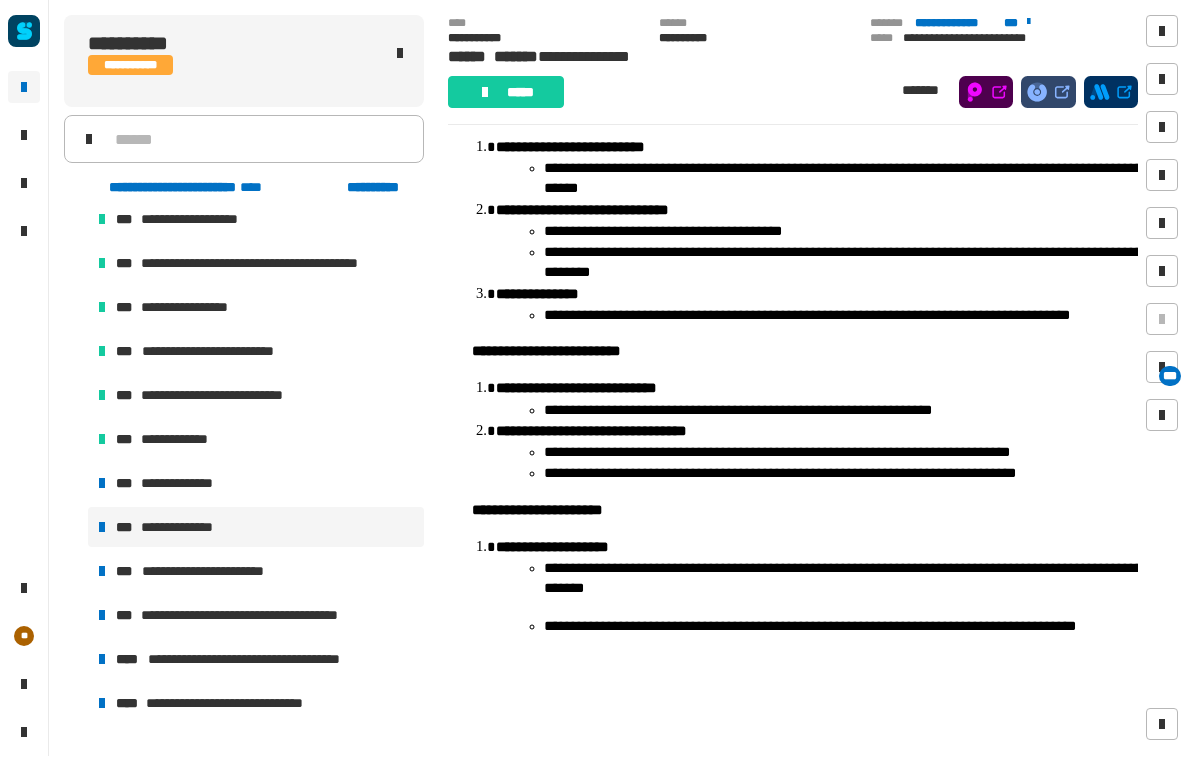 scroll, scrollTop: 167, scrollLeft: 0, axis: vertical 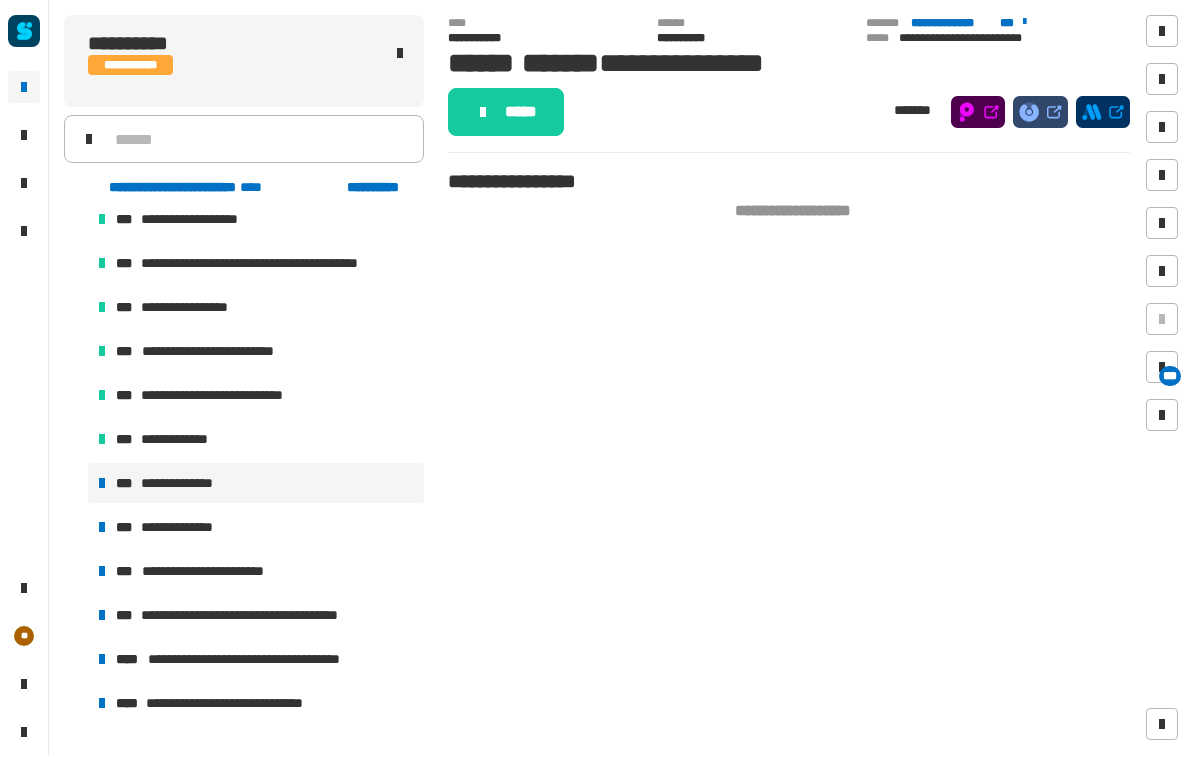 click 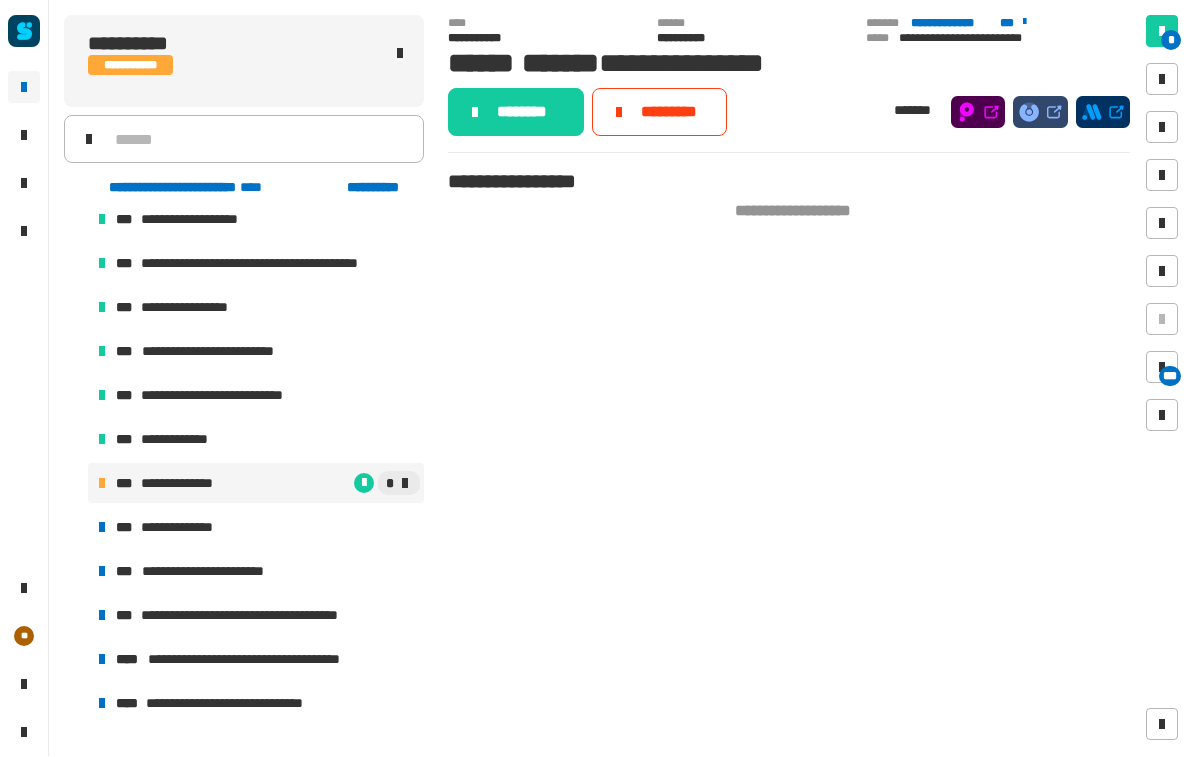 click 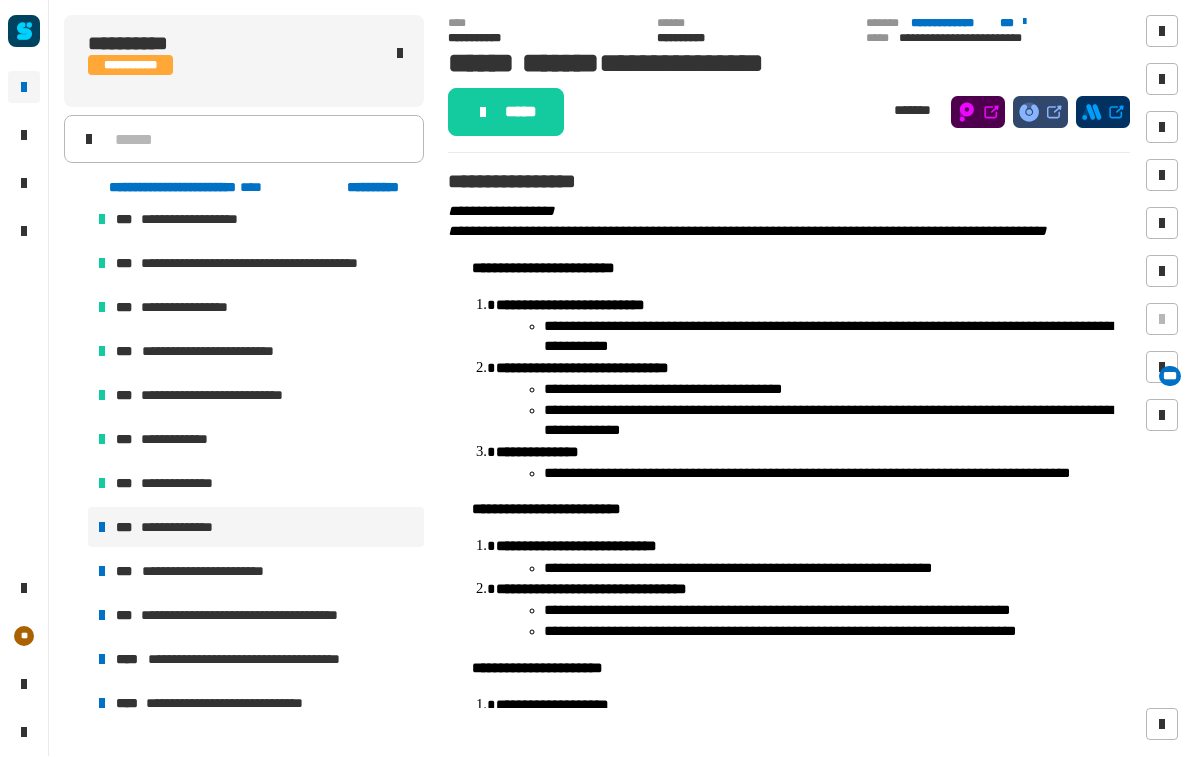 click 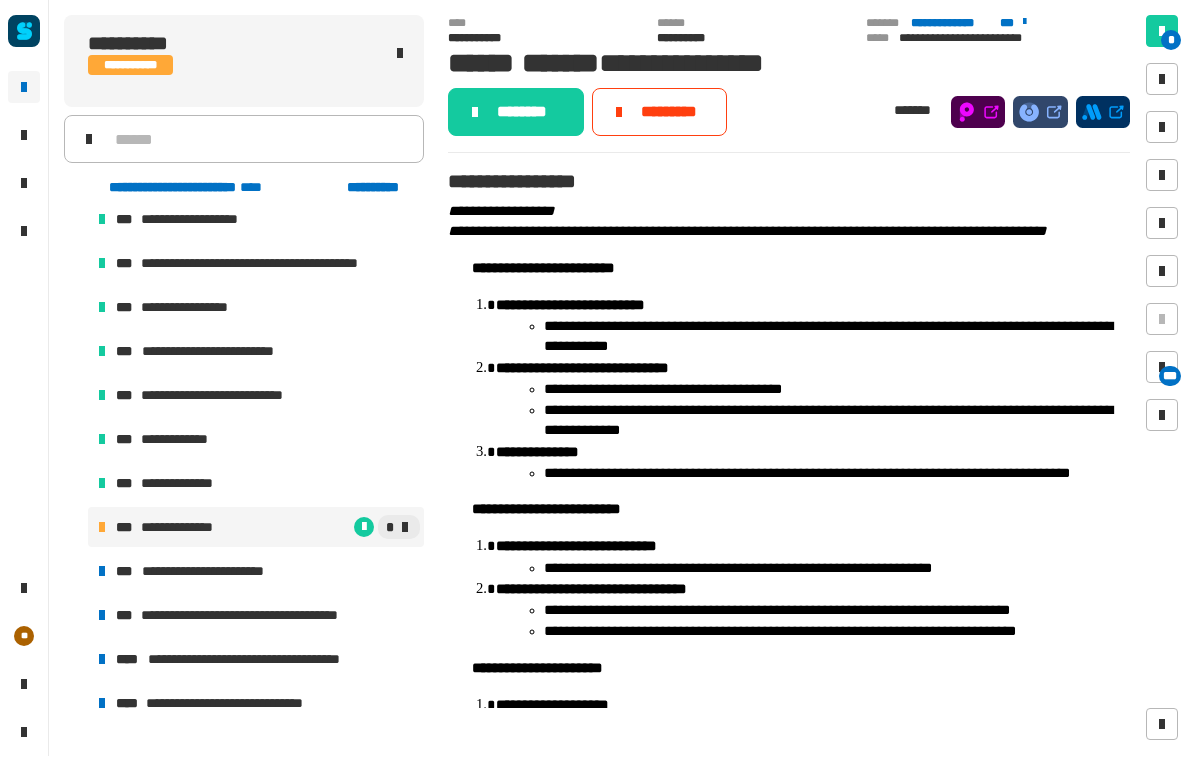 click on "********" 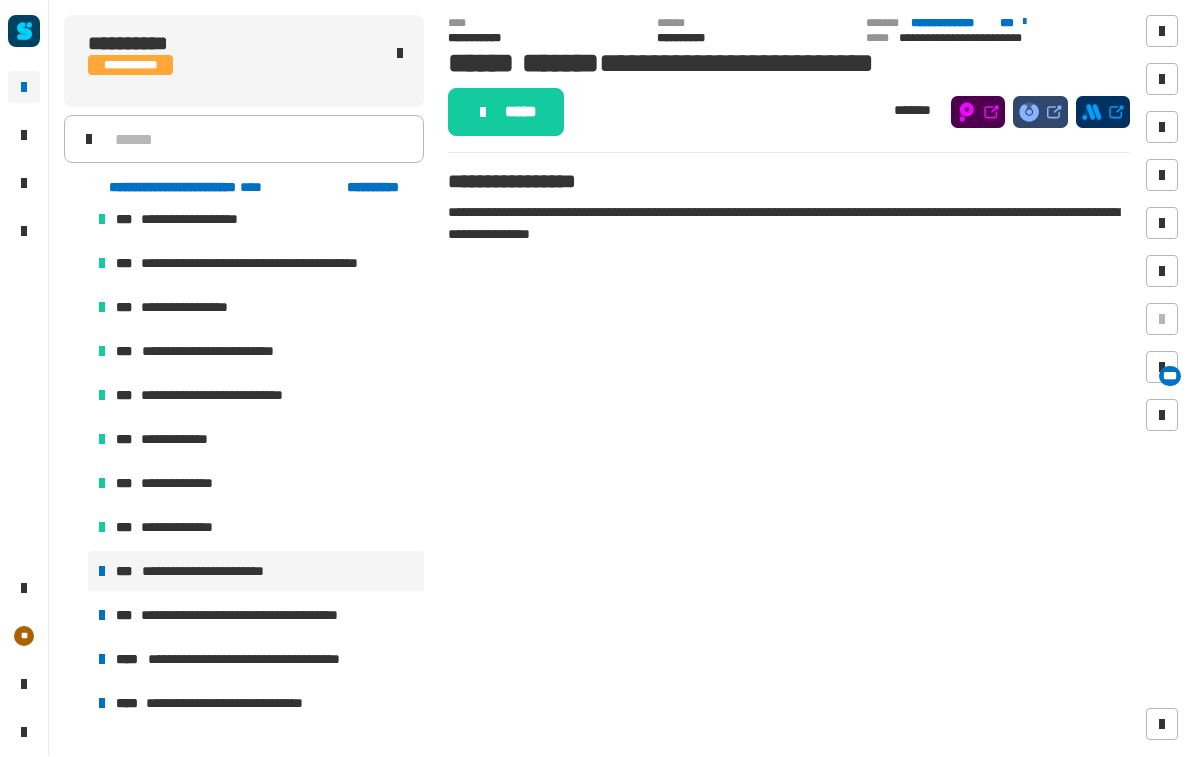 click 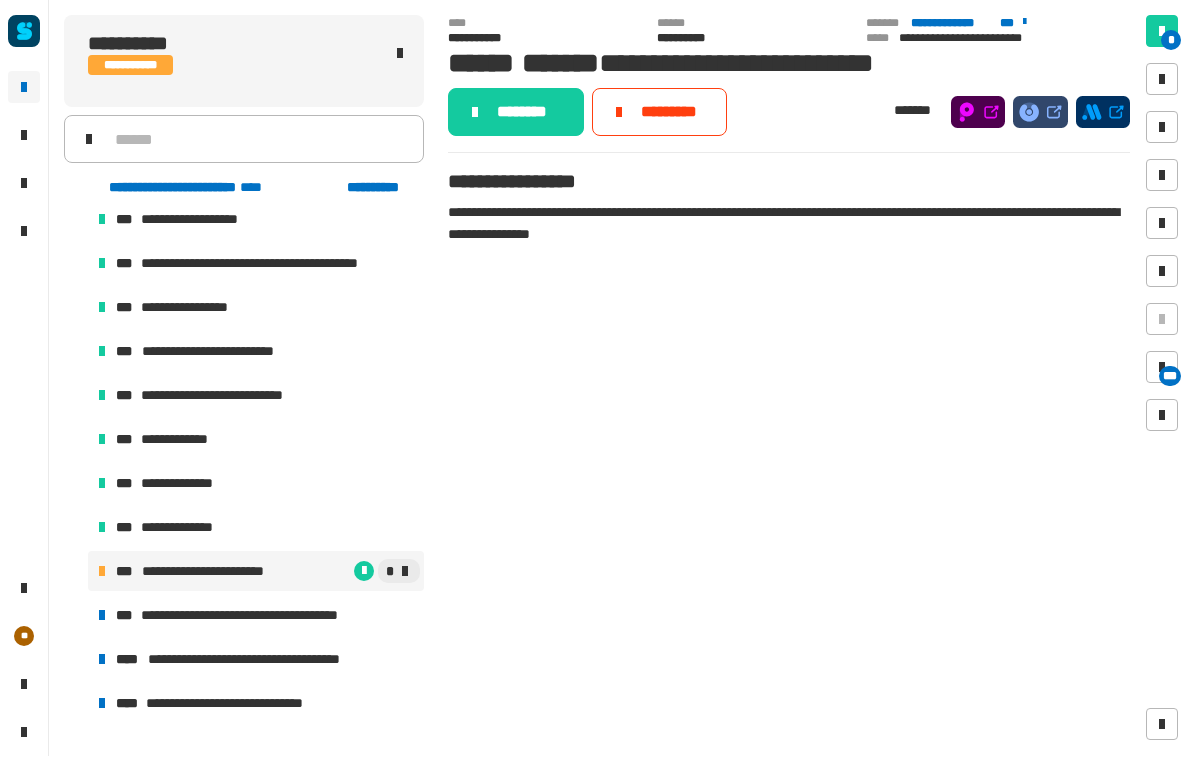 click 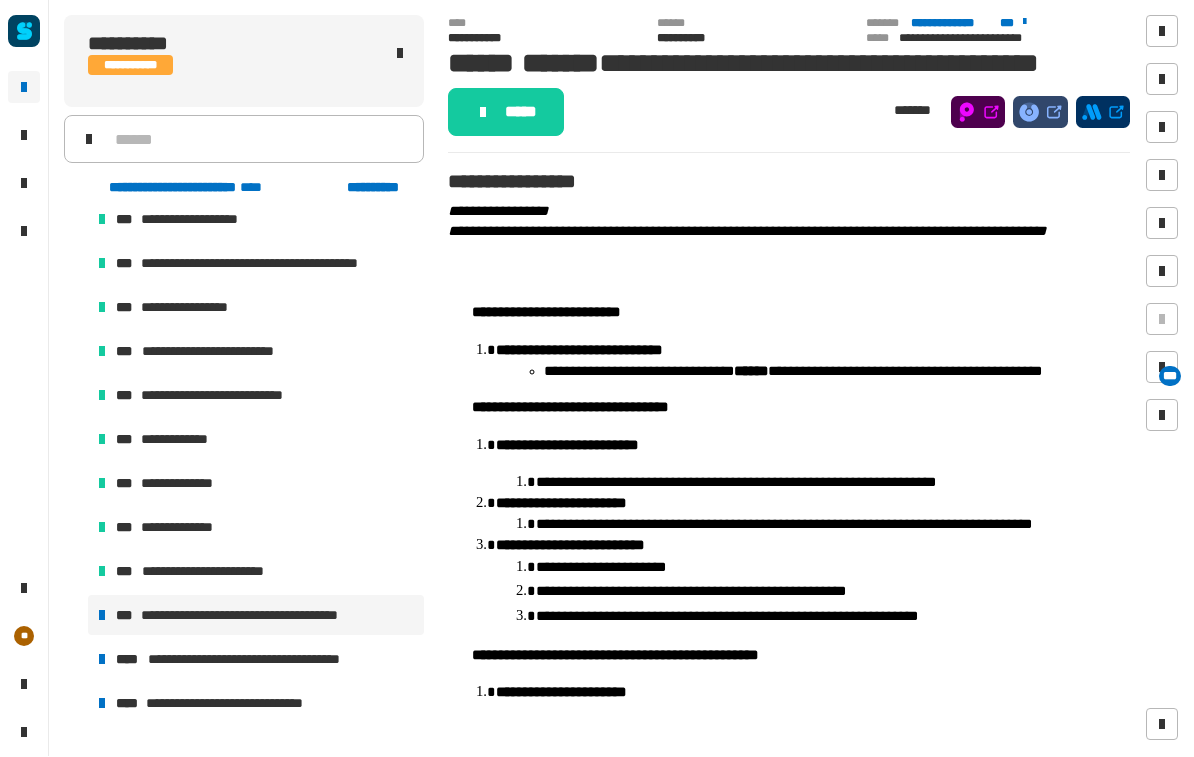 click 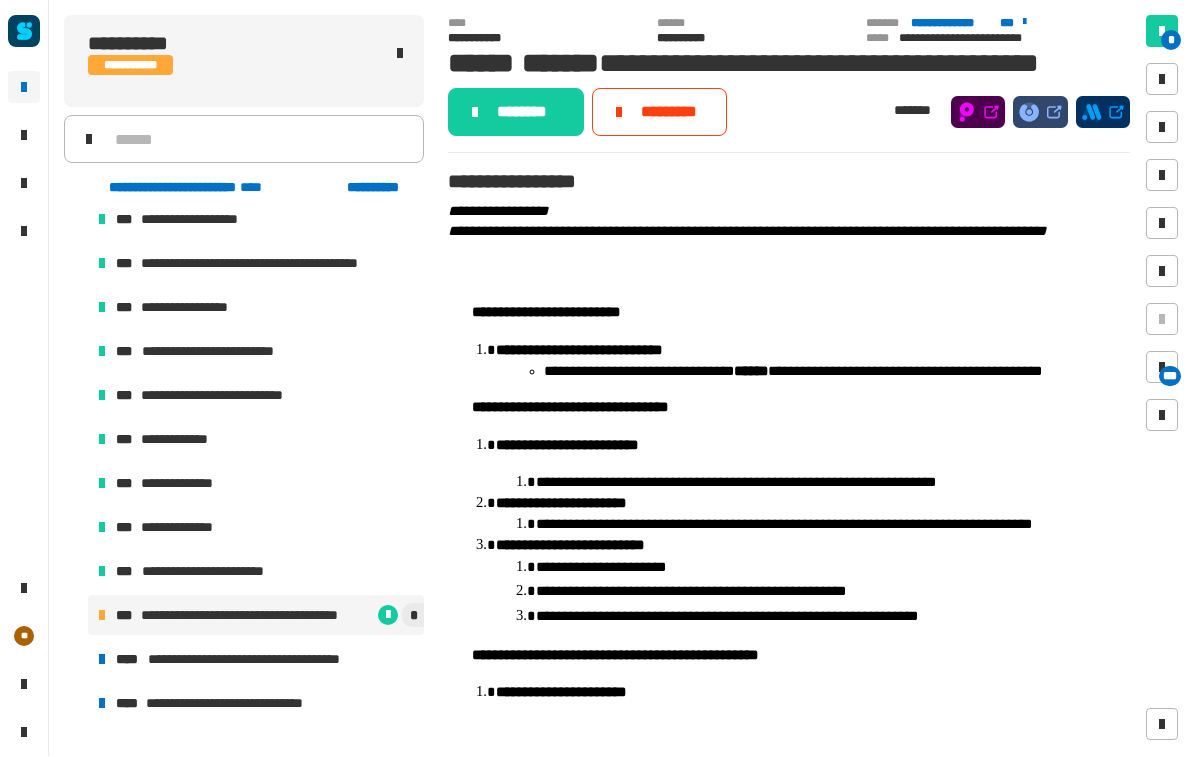 click 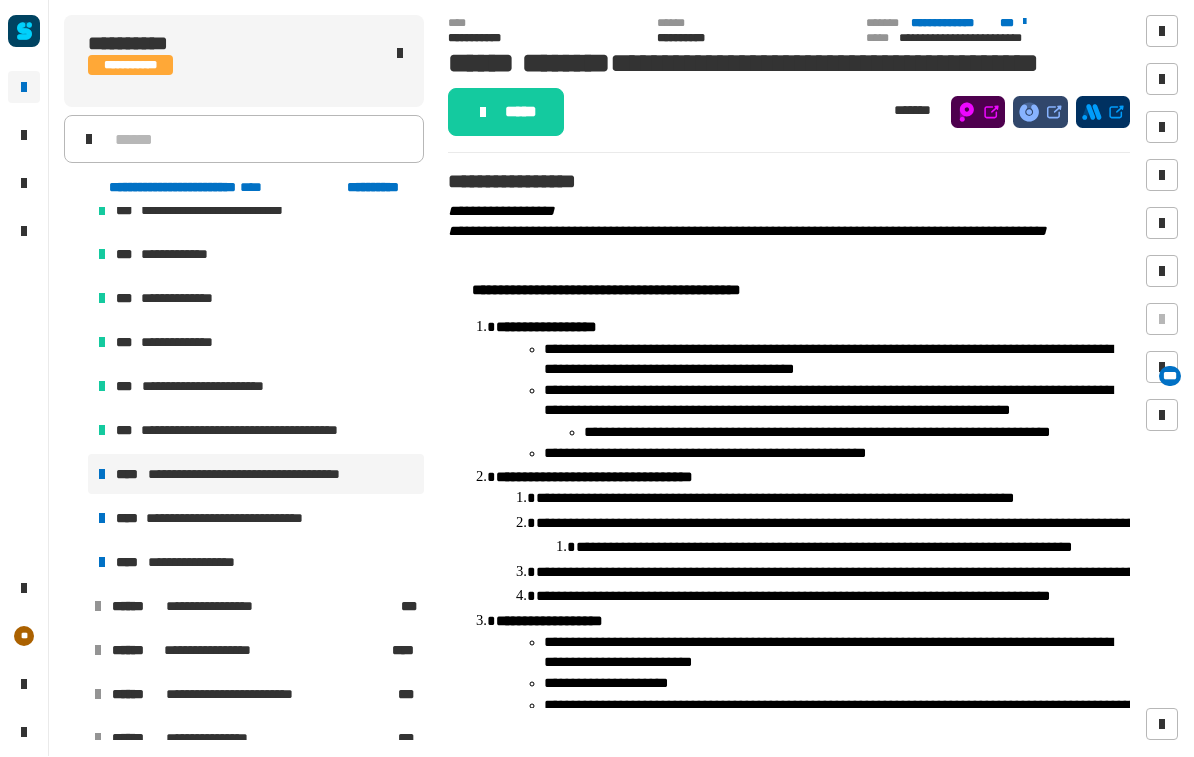 scroll, scrollTop: 419, scrollLeft: 0, axis: vertical 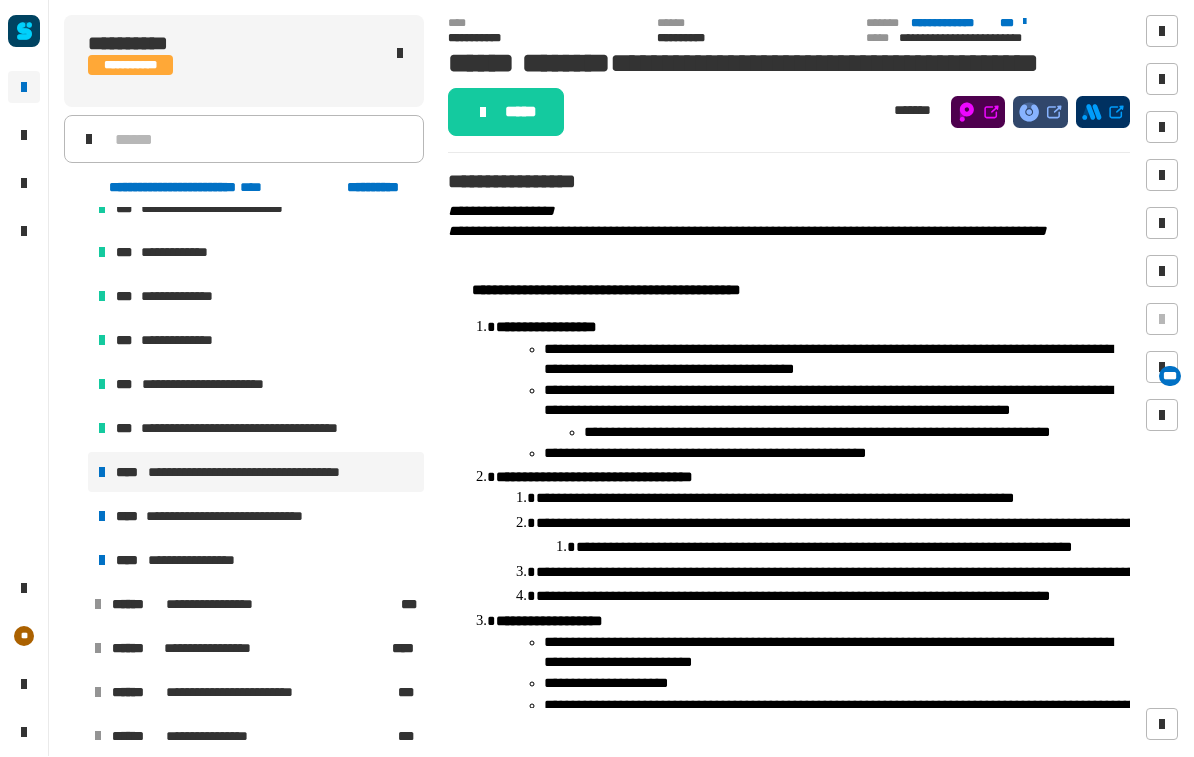 click 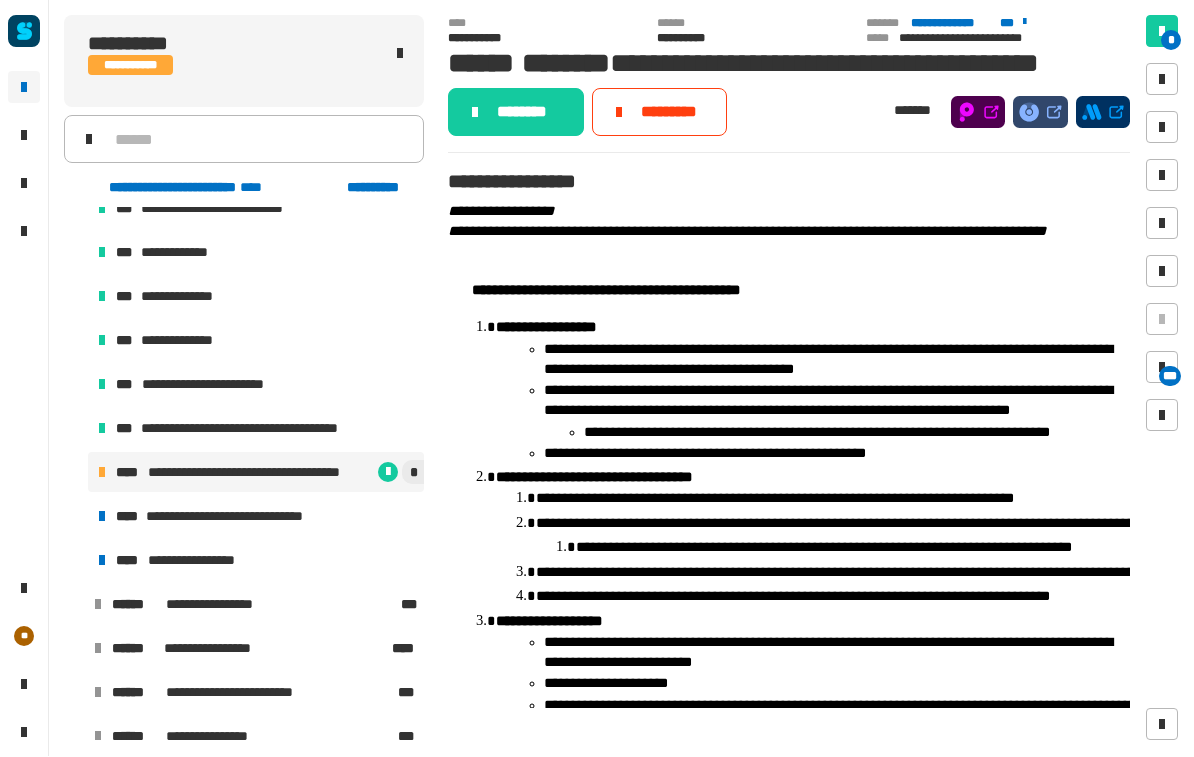 click 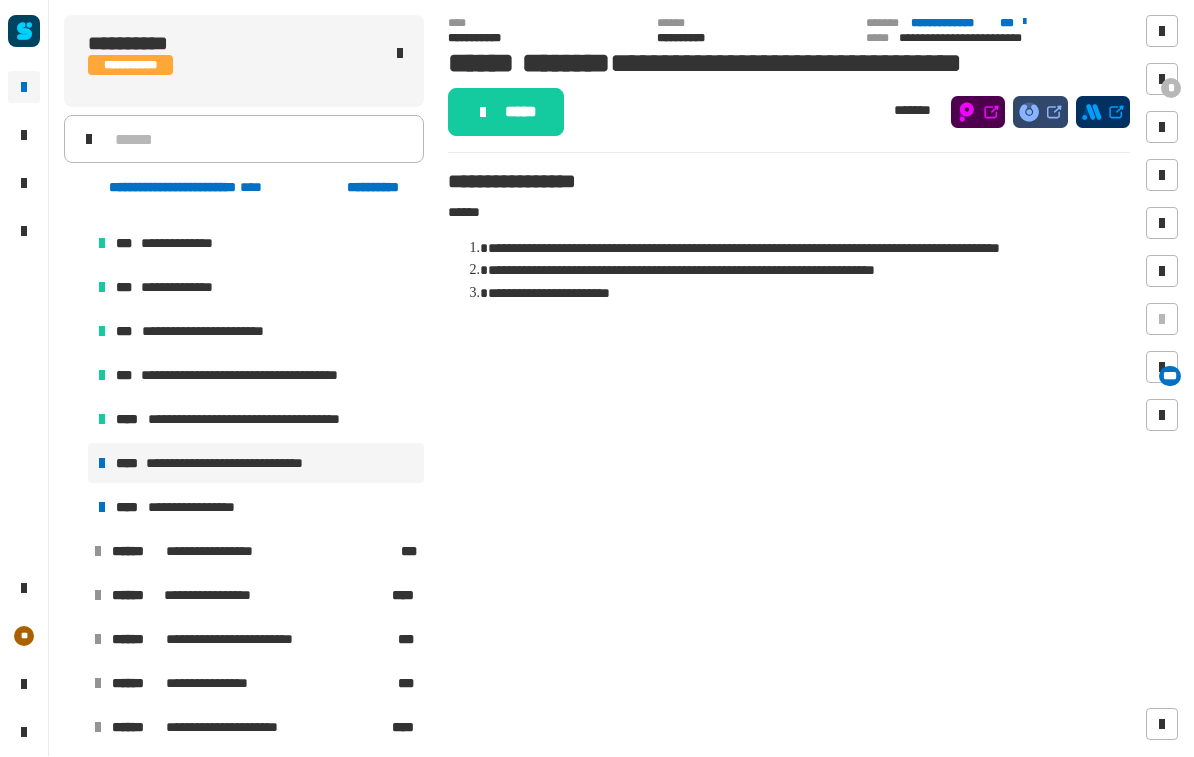 scroll, scrollTop: 477, scrollLeft: 0, axis: vertical 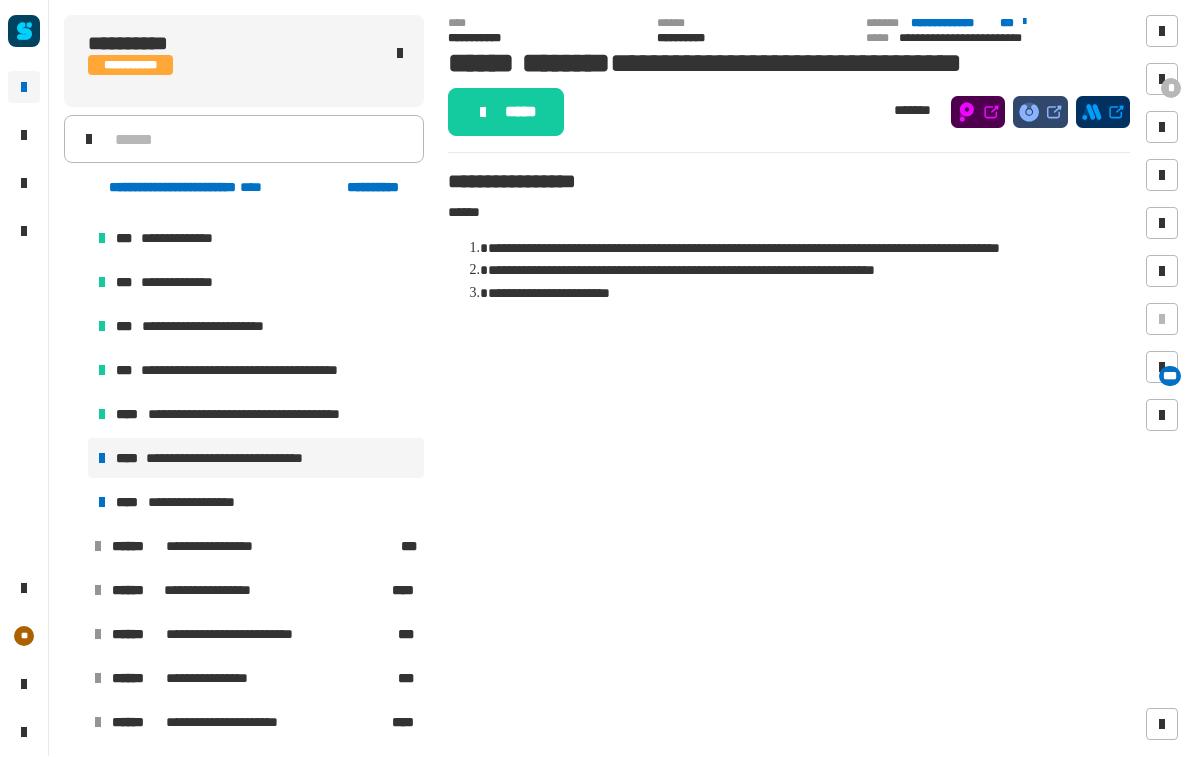 click on "*****" 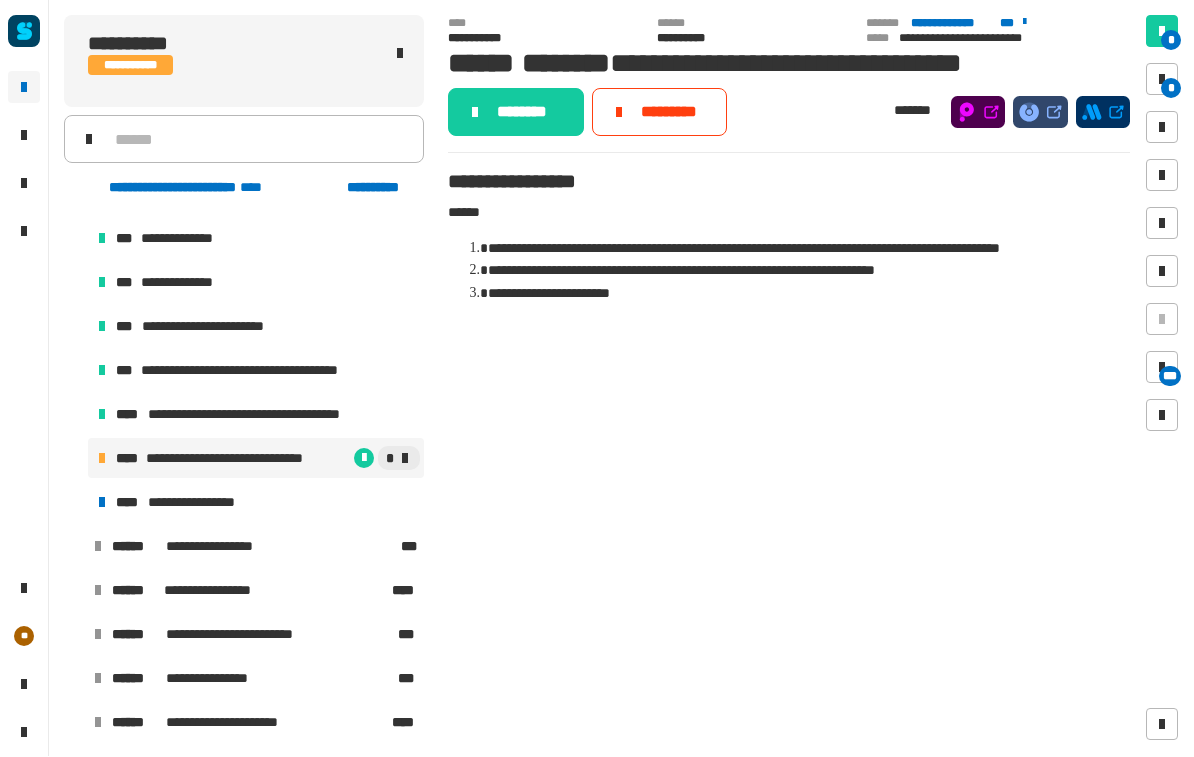 click 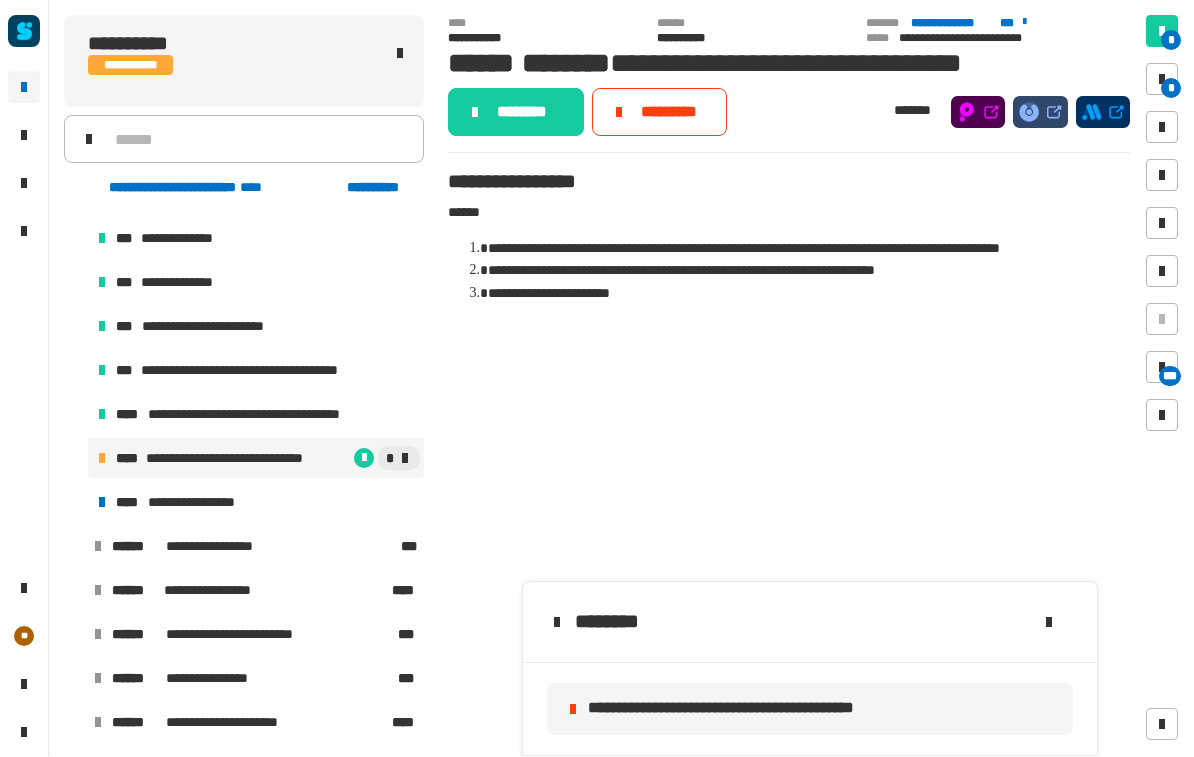 click at bounding box center [1162, 80] 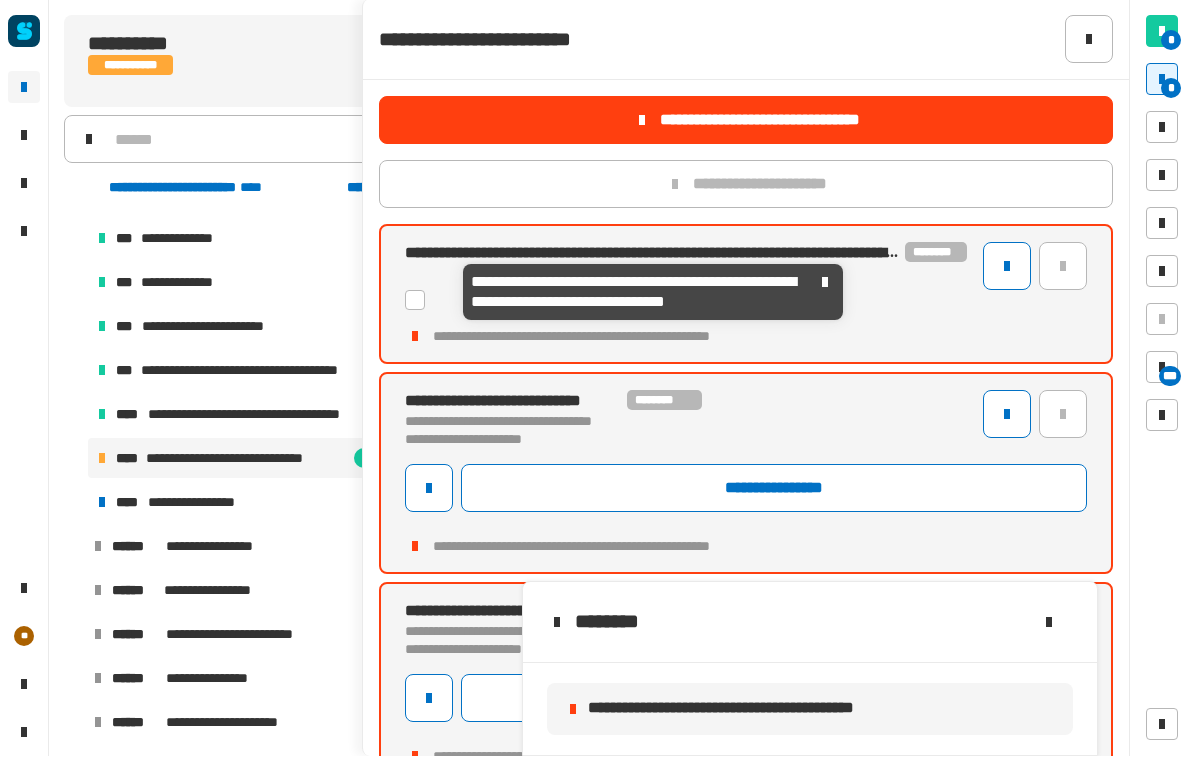 click 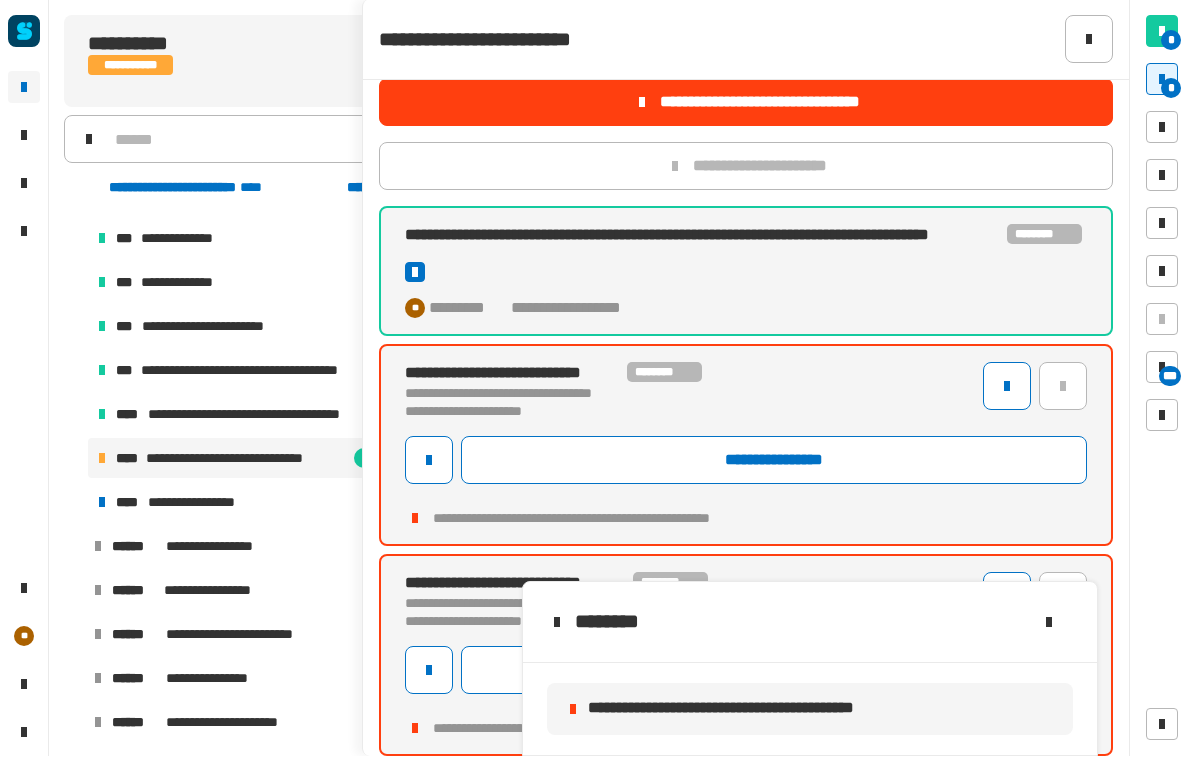 scroll, scrollTop: 18, scrollLeft: 0, axis: vertical 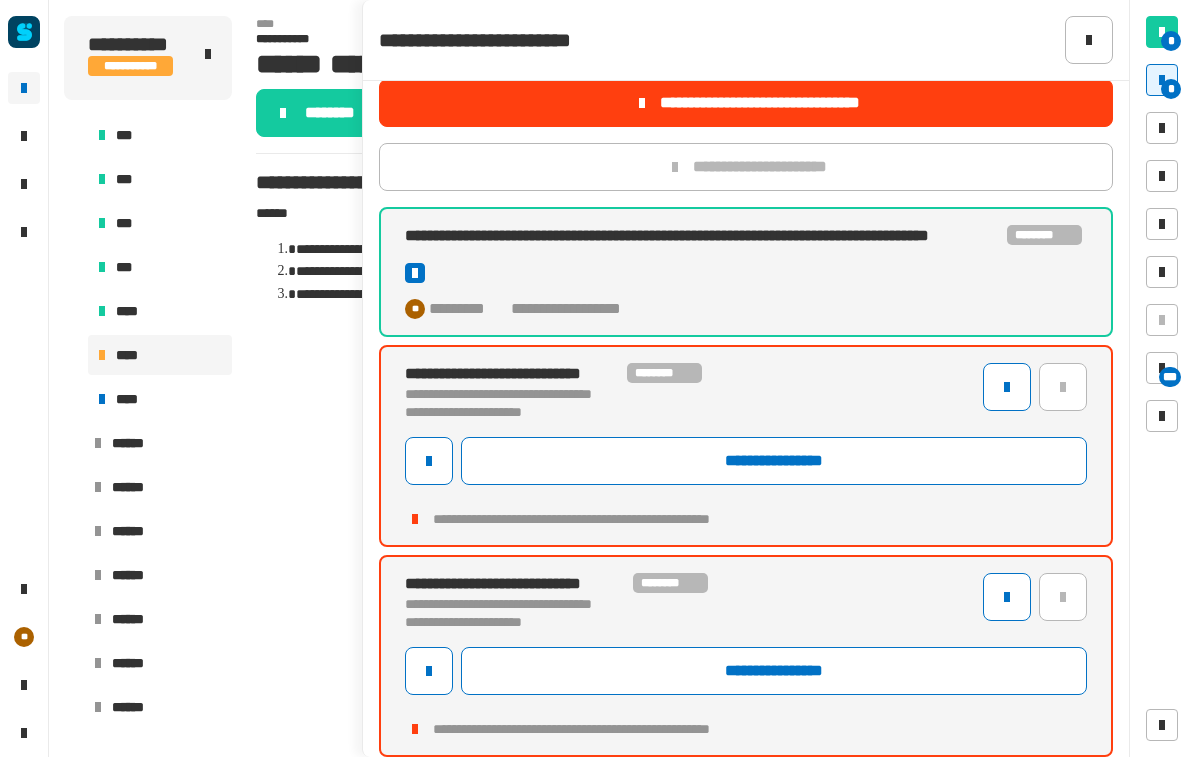 click on "**********" 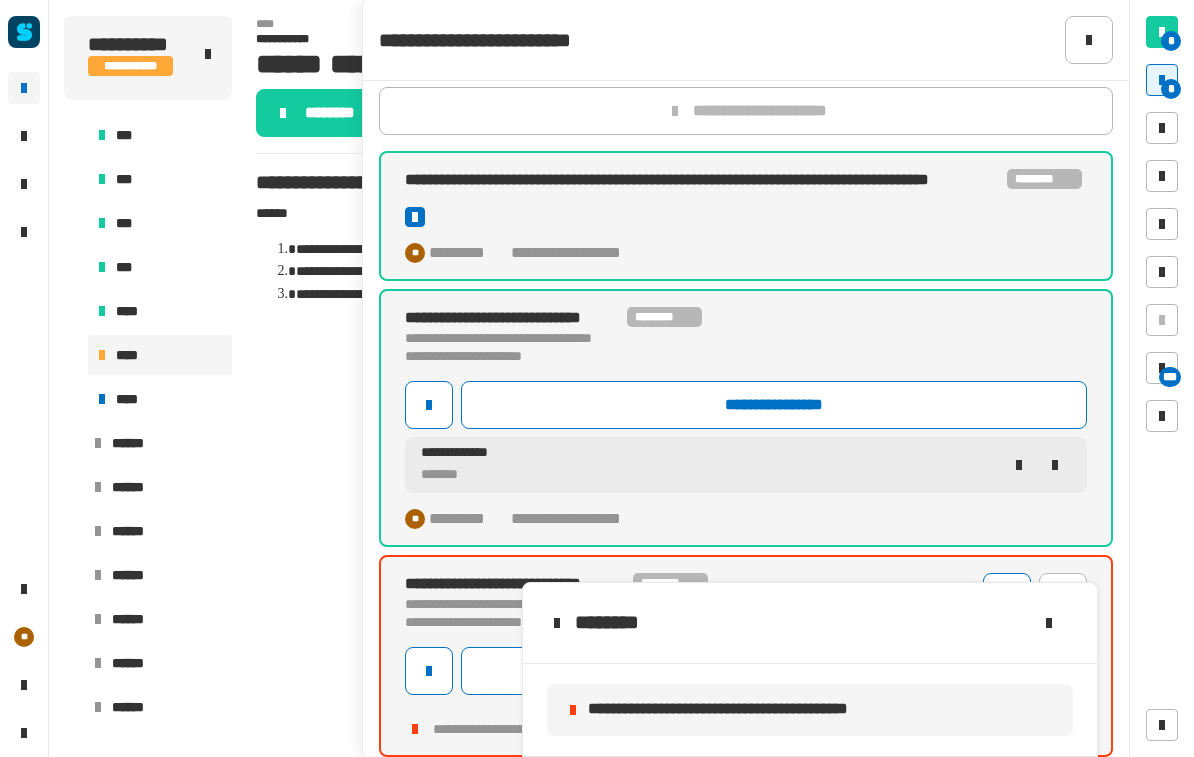 click 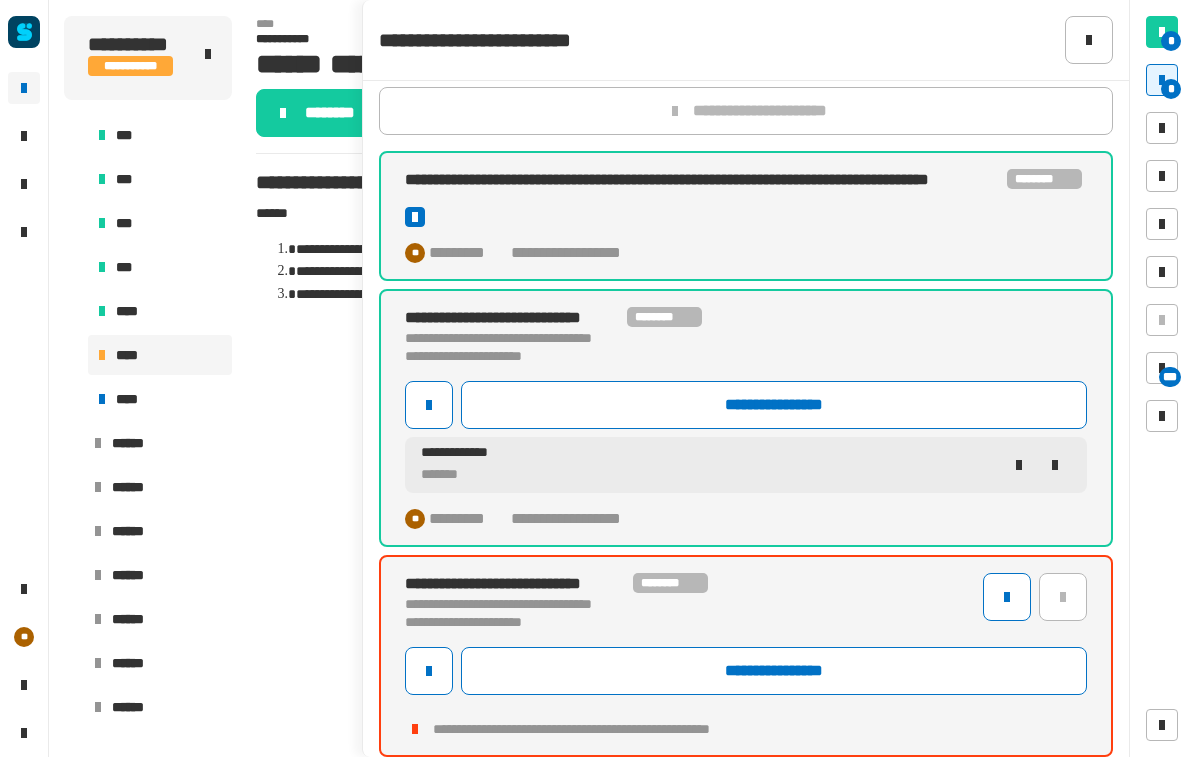 click on "**********" 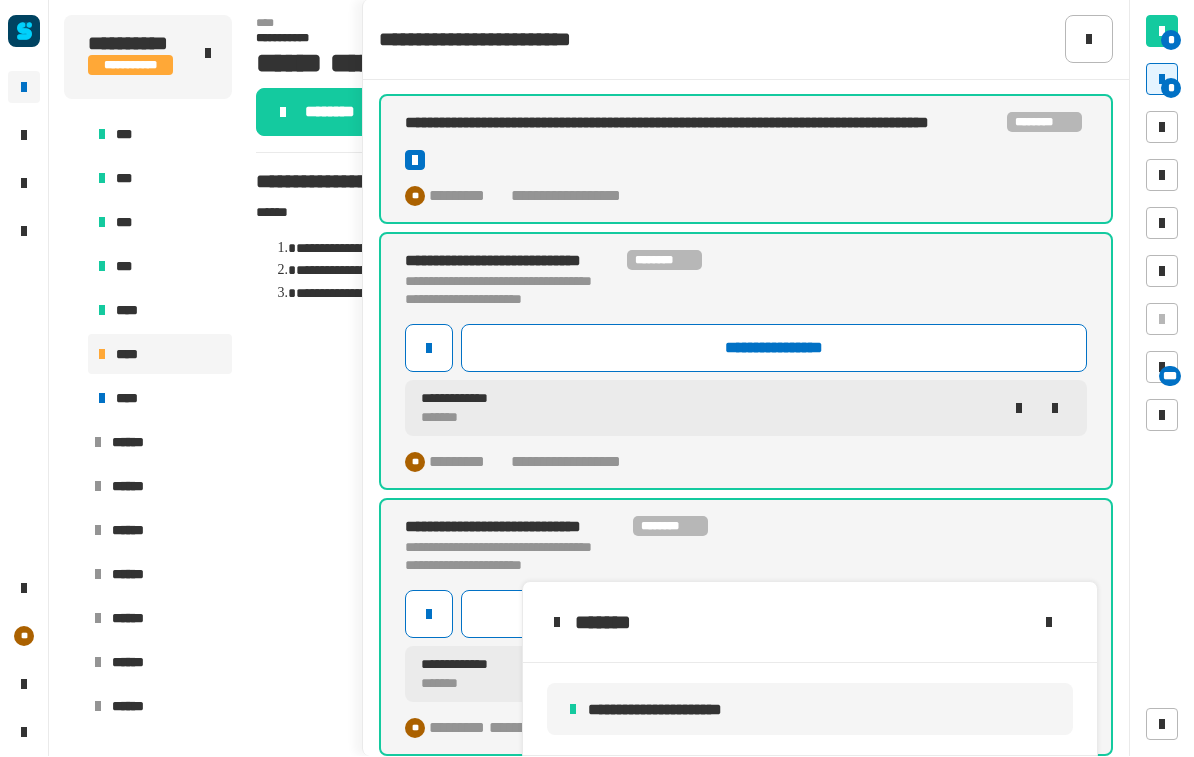 scroll, scrollTop: 2, scrollLeft: 0, axis: vertical 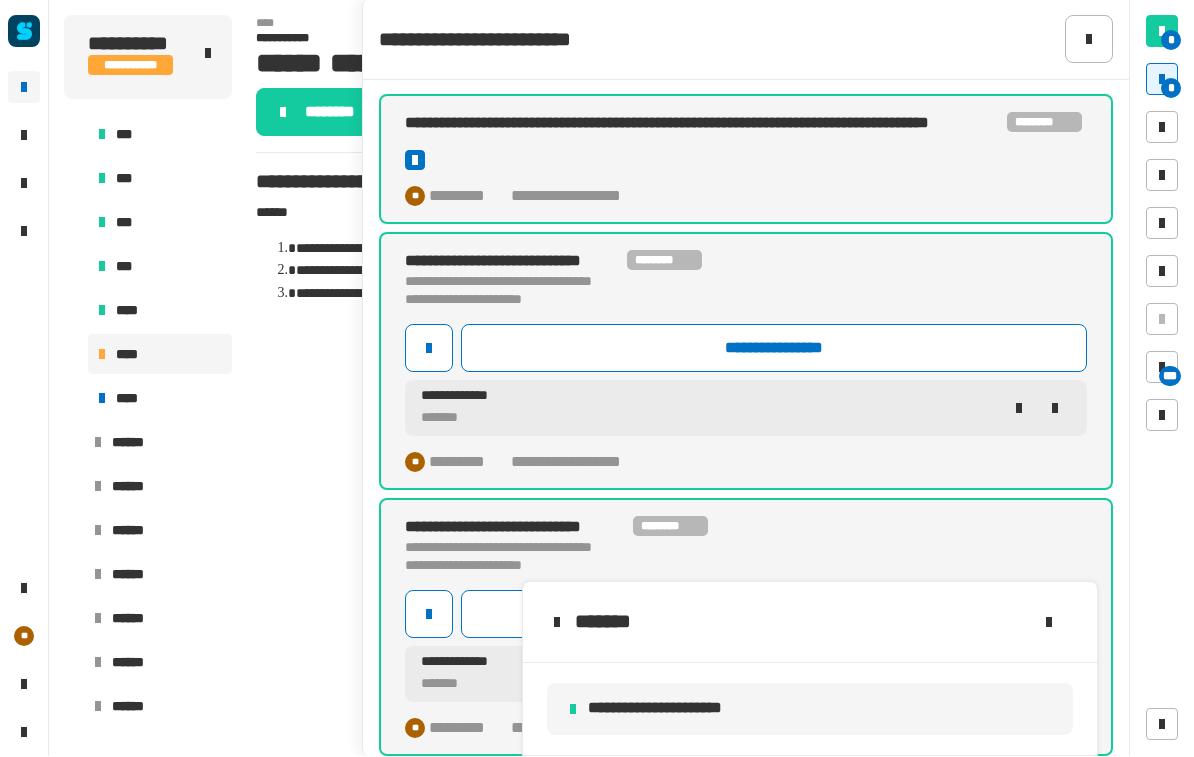 click 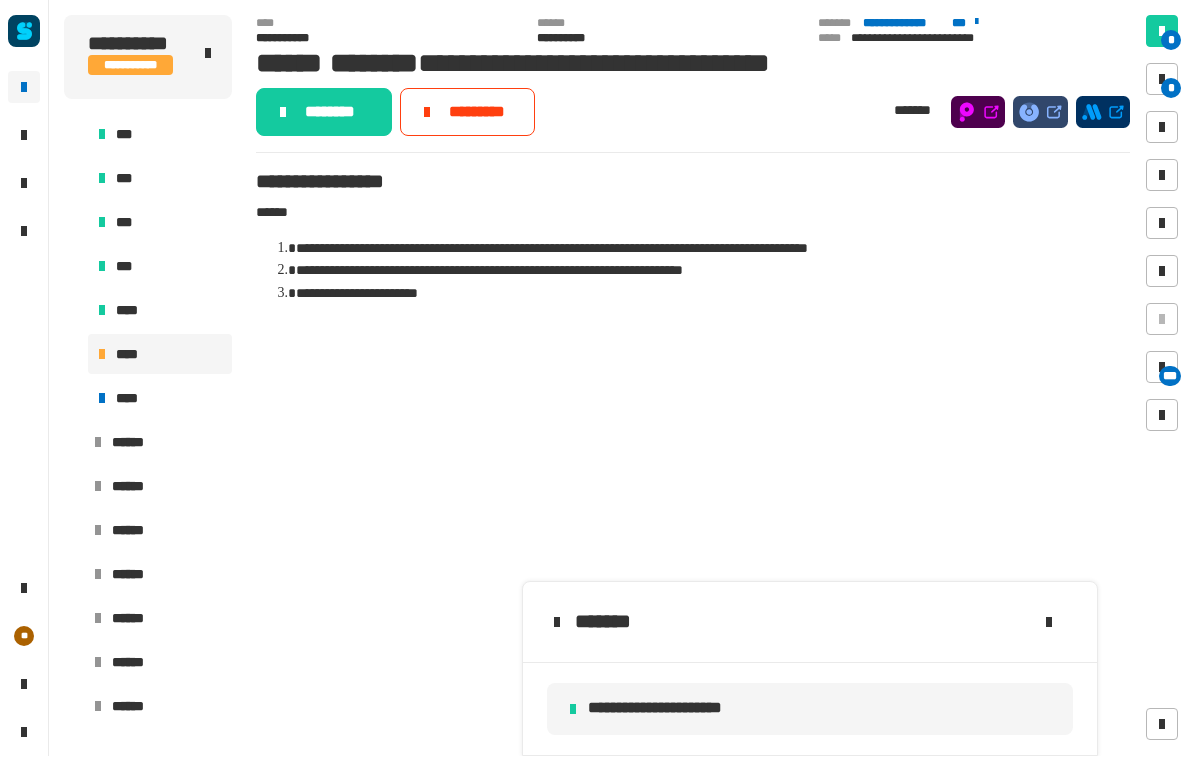 click on "********" 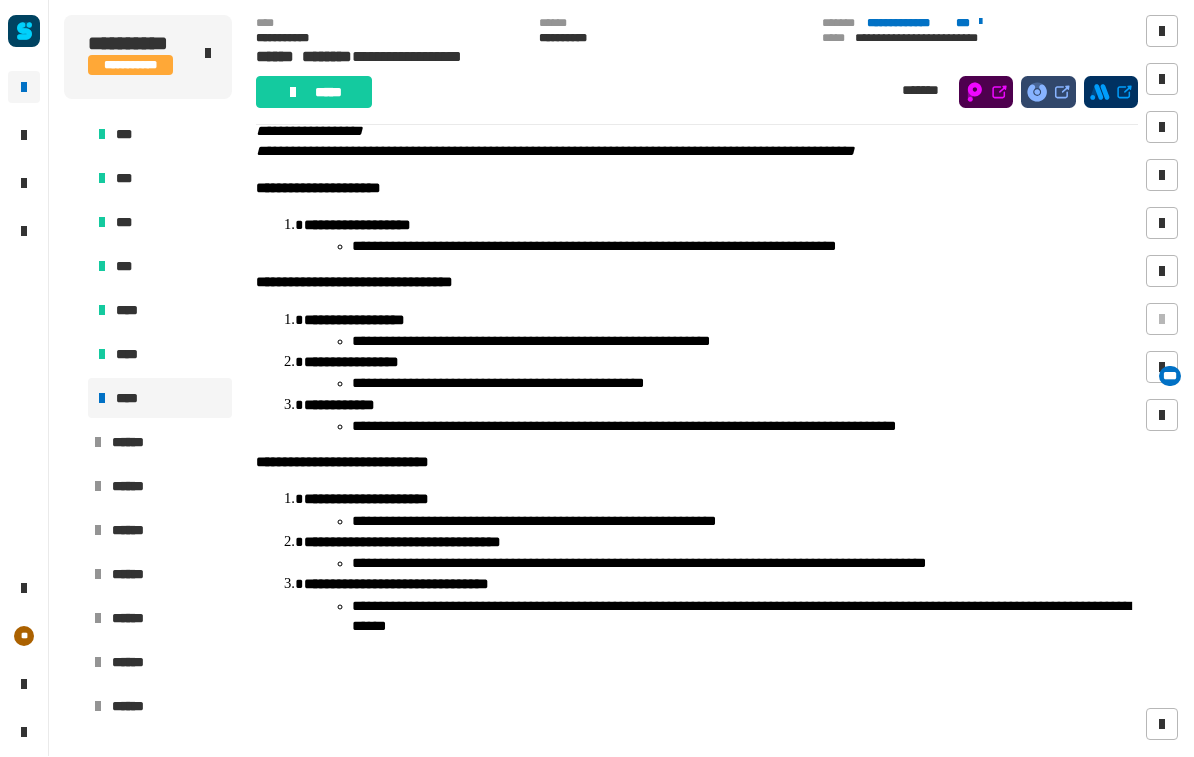 scroll, scrollTop: 87, scrollLeft: 0, axis: vertical 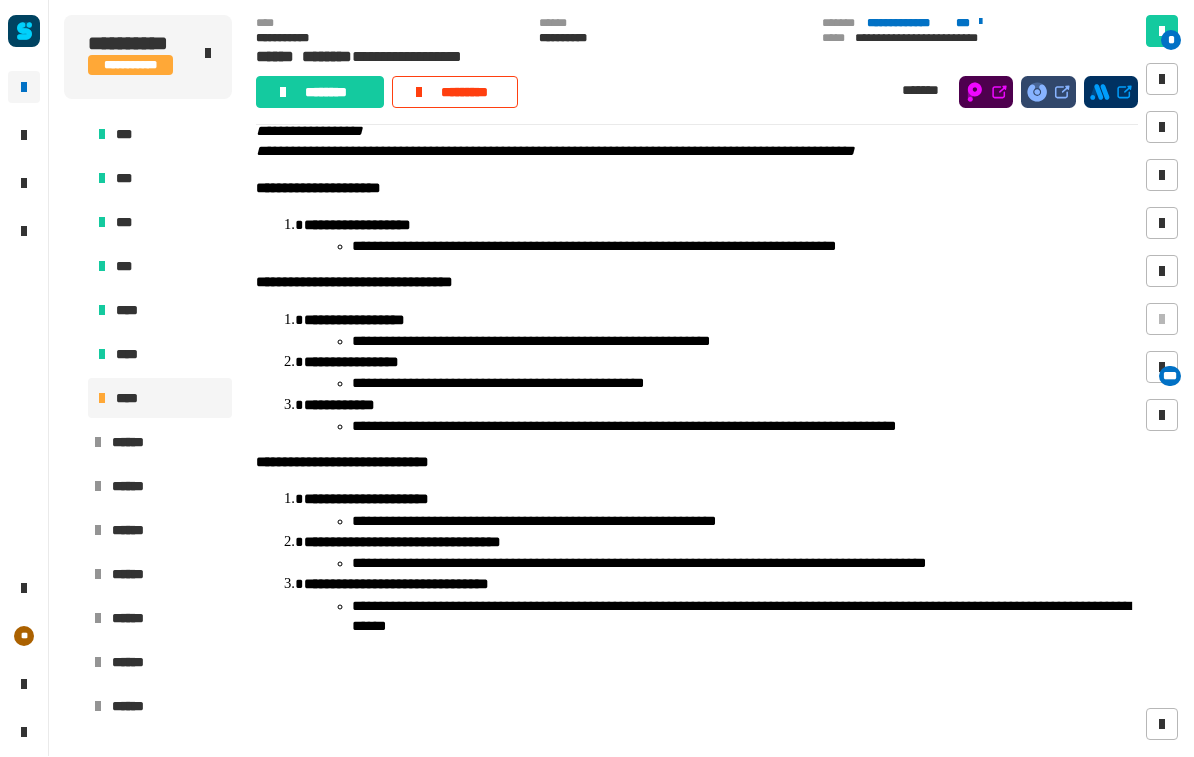 click on "********" 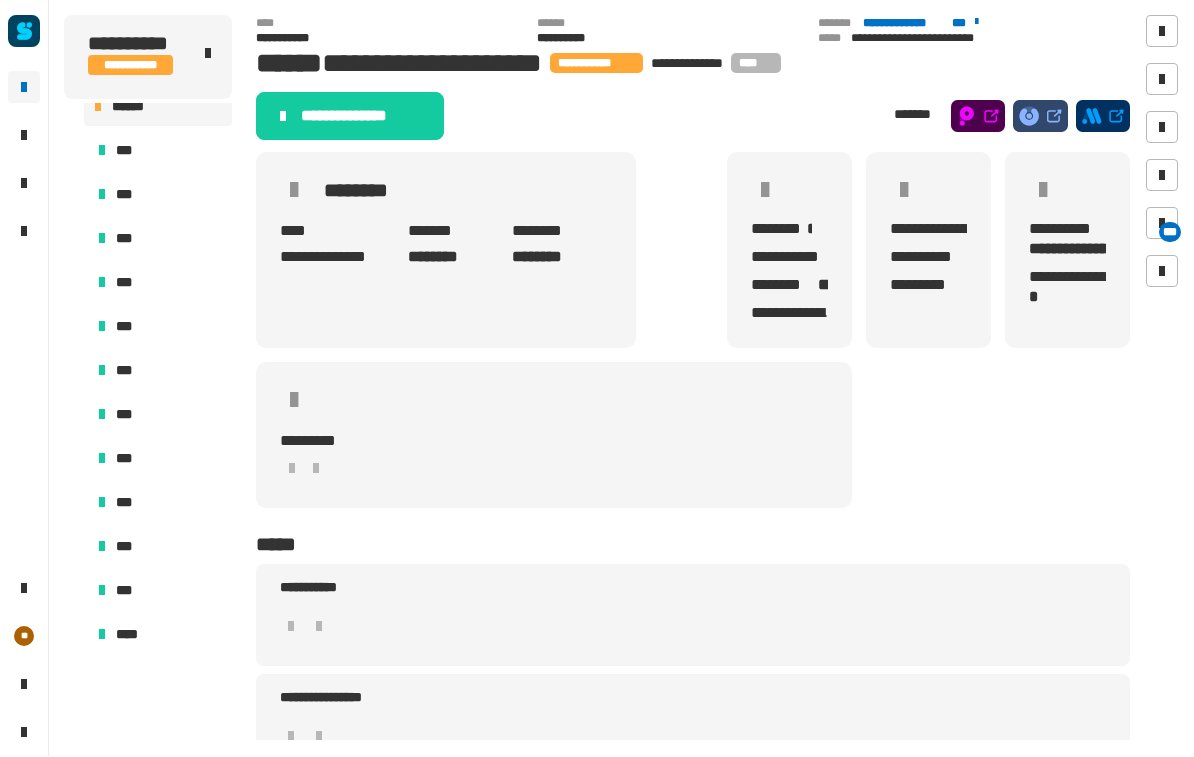 scroll, scrollTop: 24, scrollLeft: 0, axis: vertical 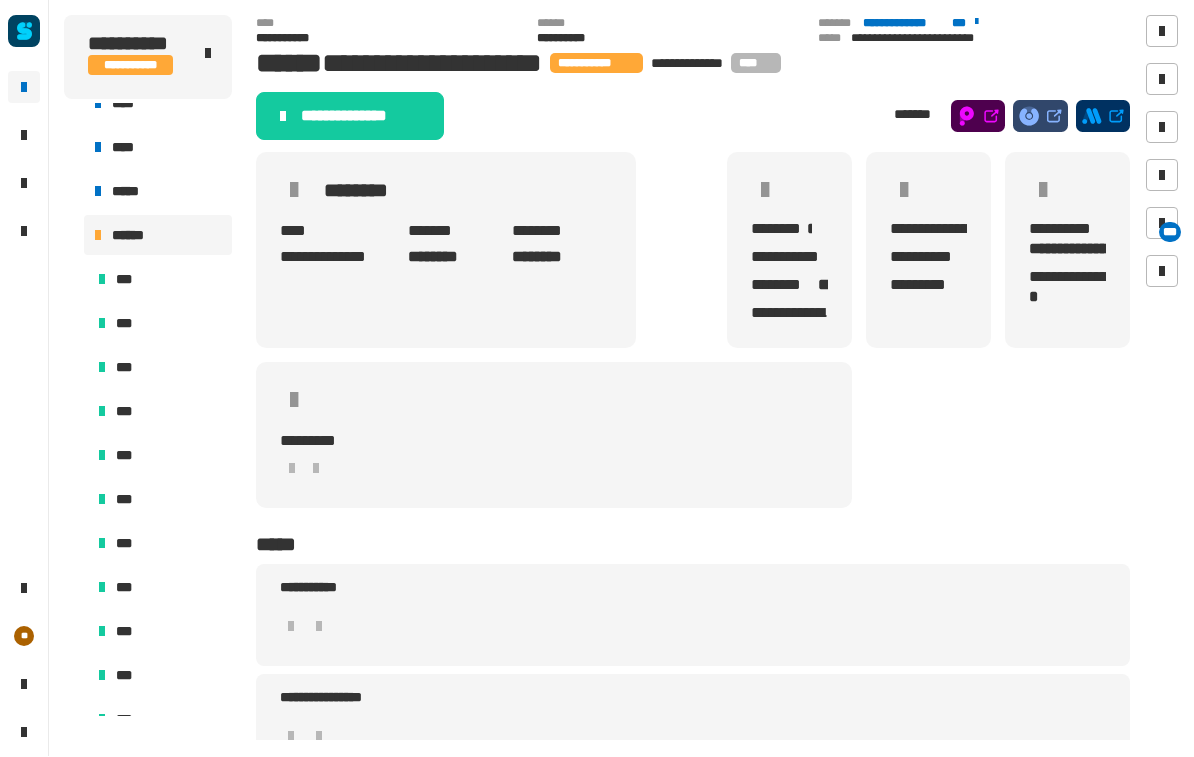 click on "**********" 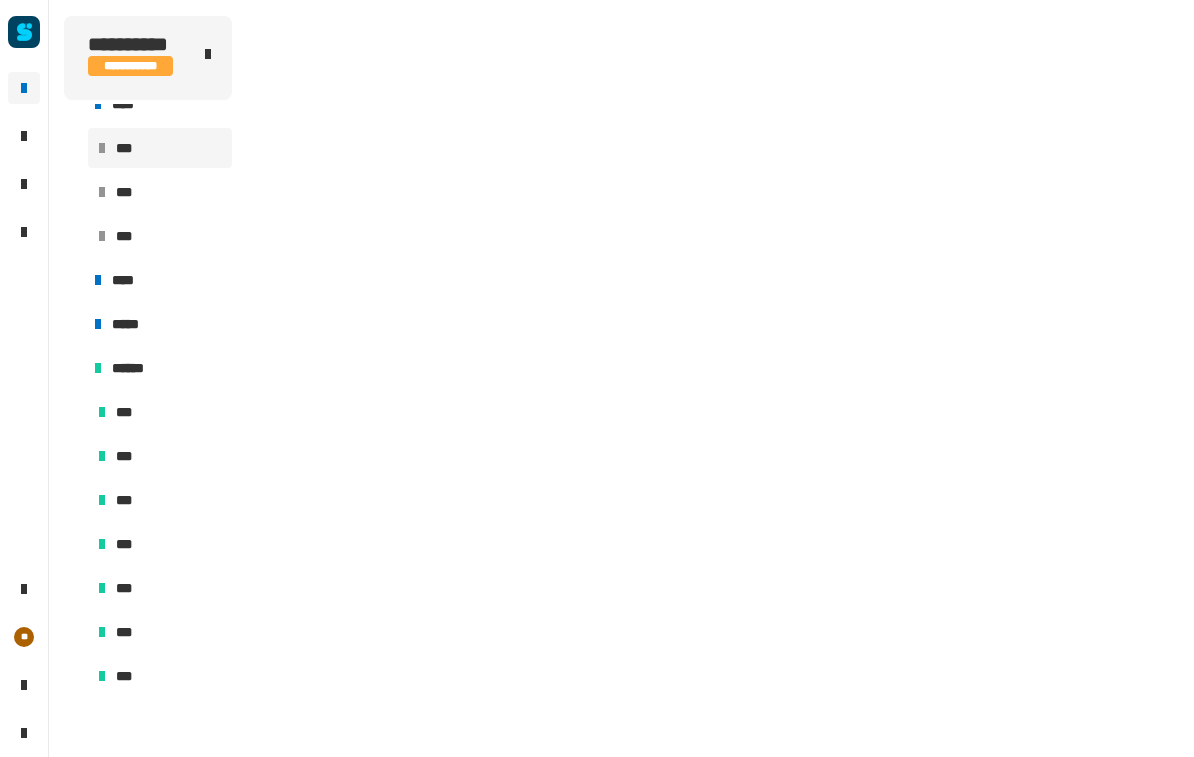 scroll, scrollTop: 0, scrollLeft: 0, axis: both 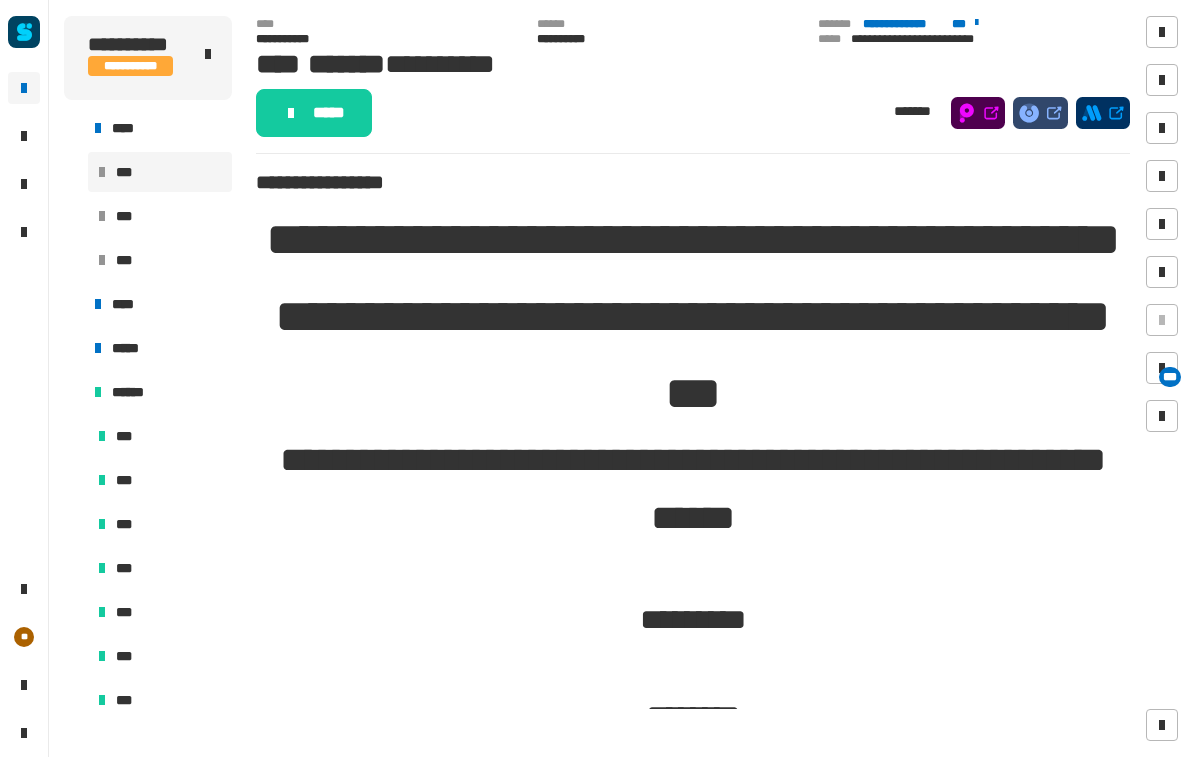 click at bounding box center [74, 128] 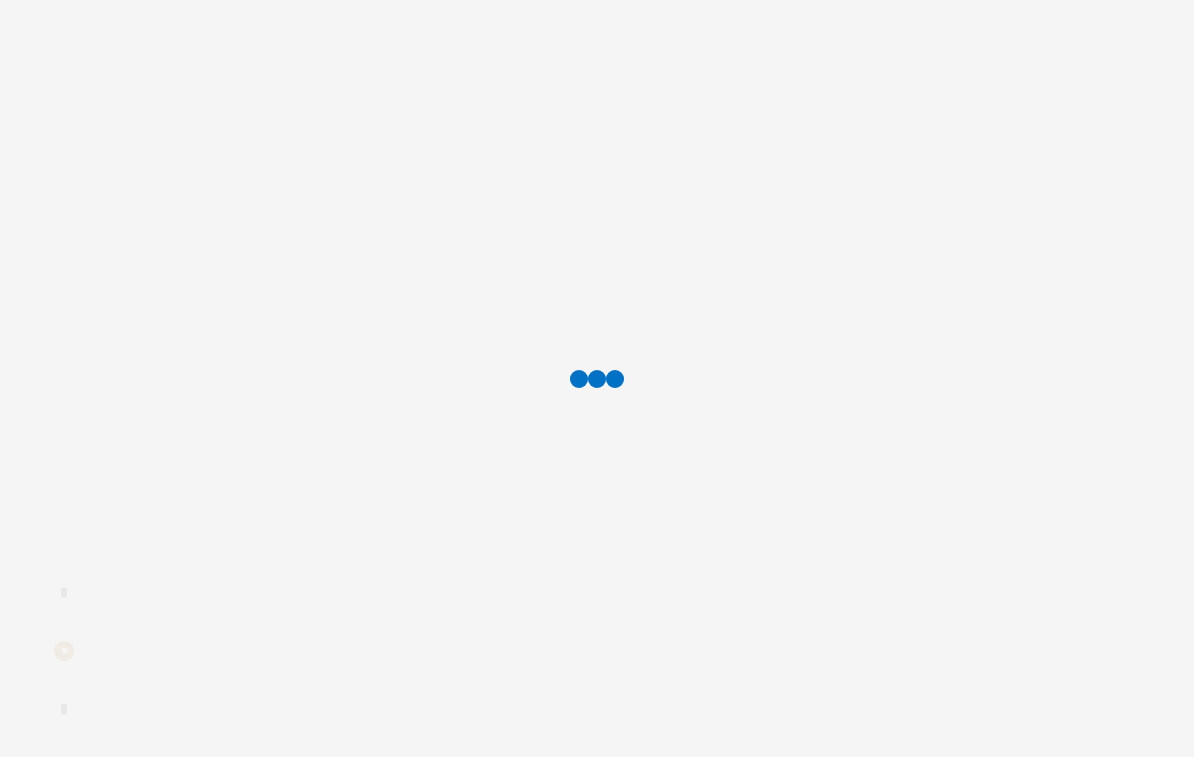 scroll, scrollTop: 0, scrollLeft: 0, axis: both 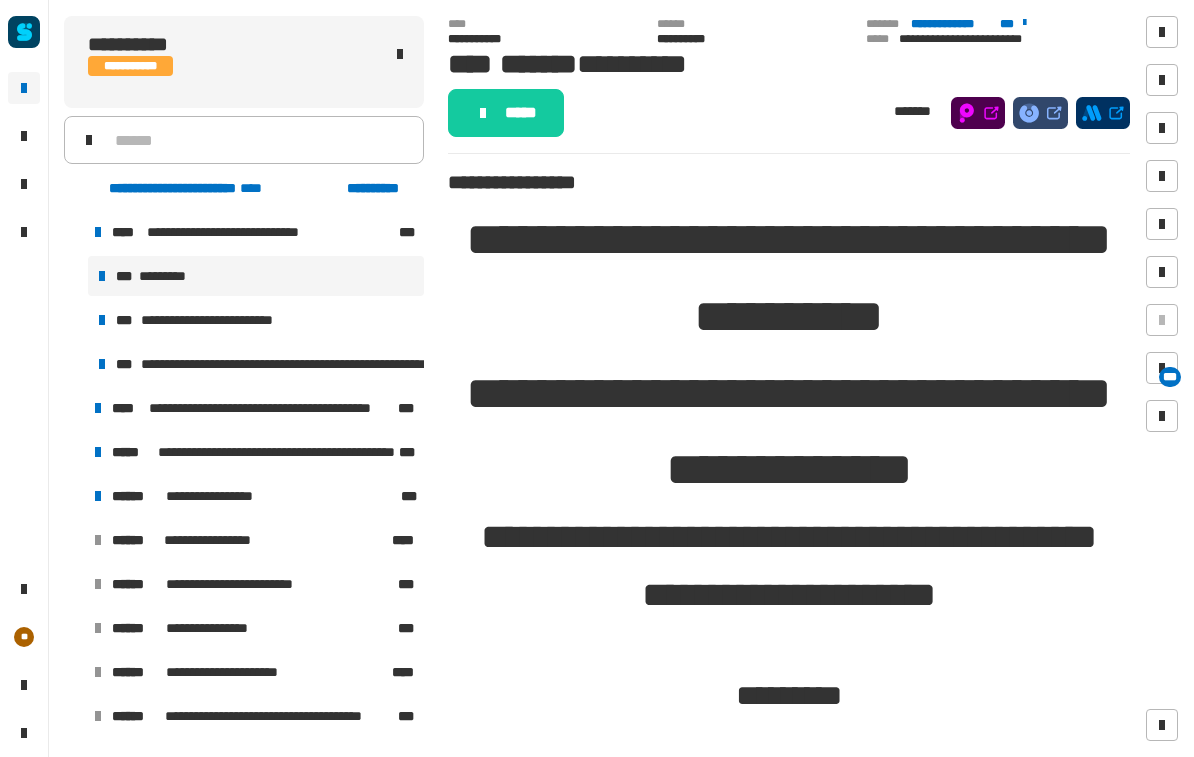 click at bounding box center (74, 232) 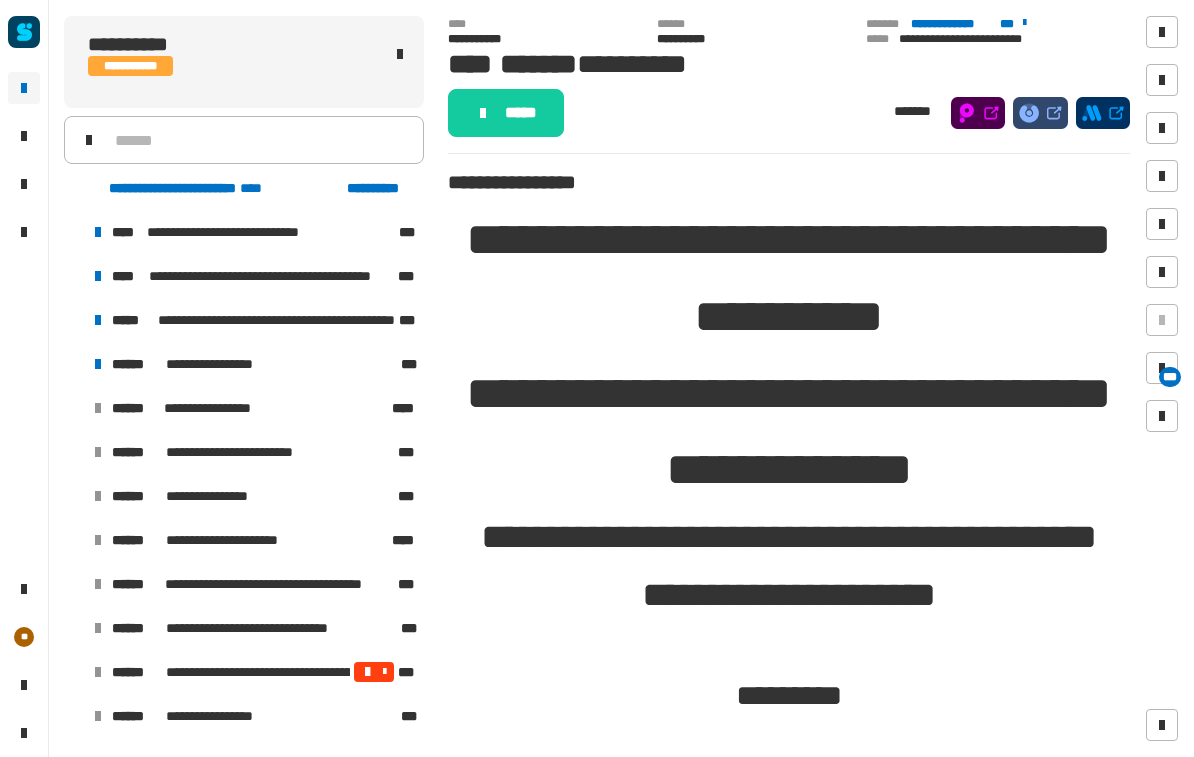 click 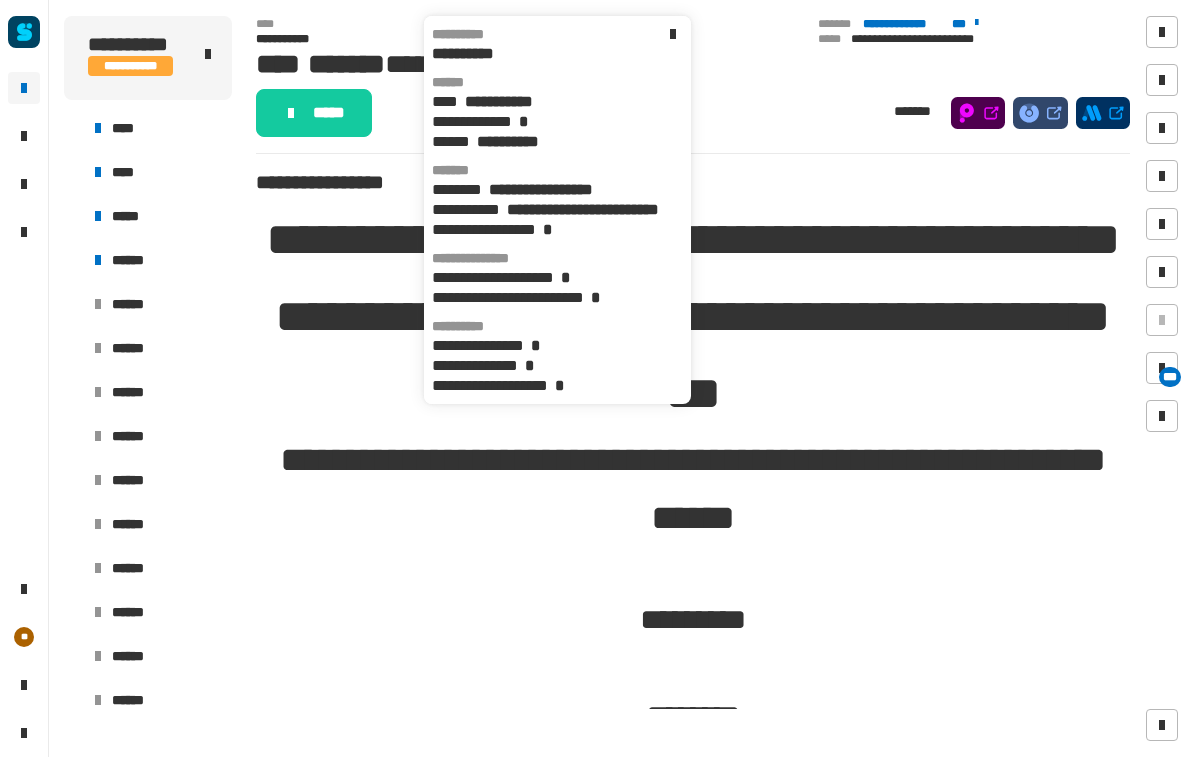 click on "**********" 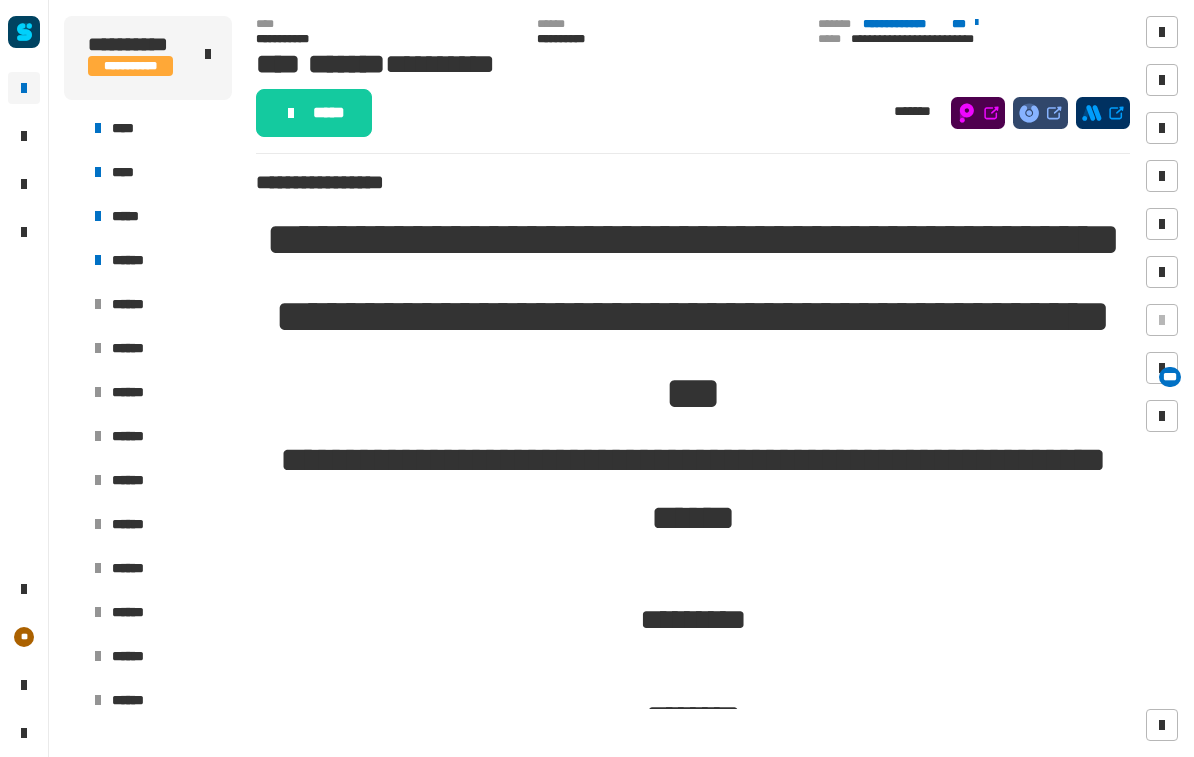 click 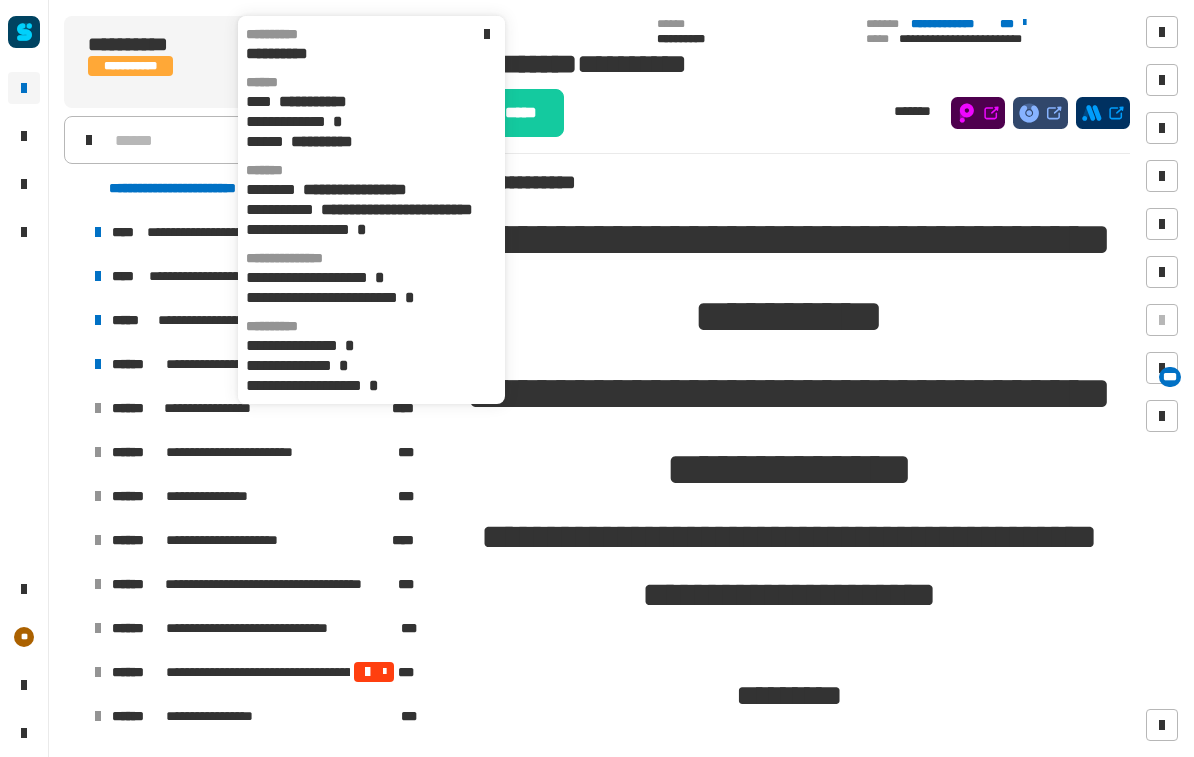 click on "**********" 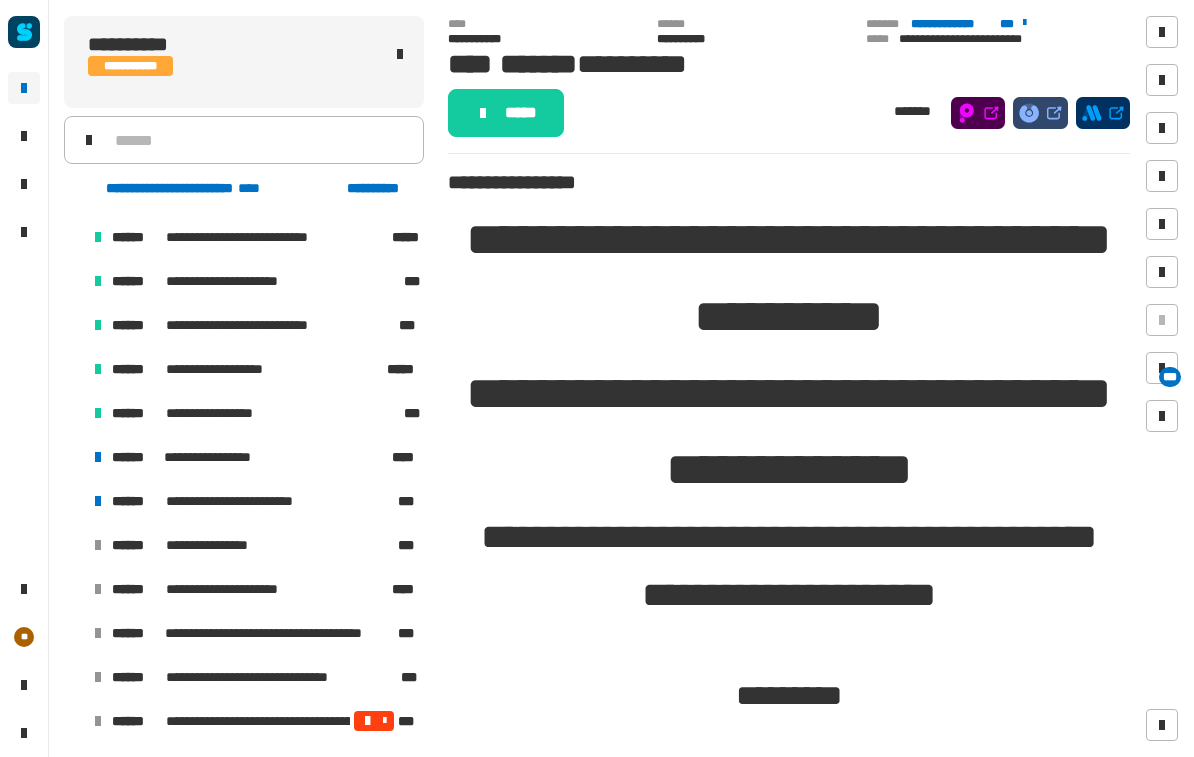 scroll, scrollTop: 914, scrollLeft: 0, axis: vertical 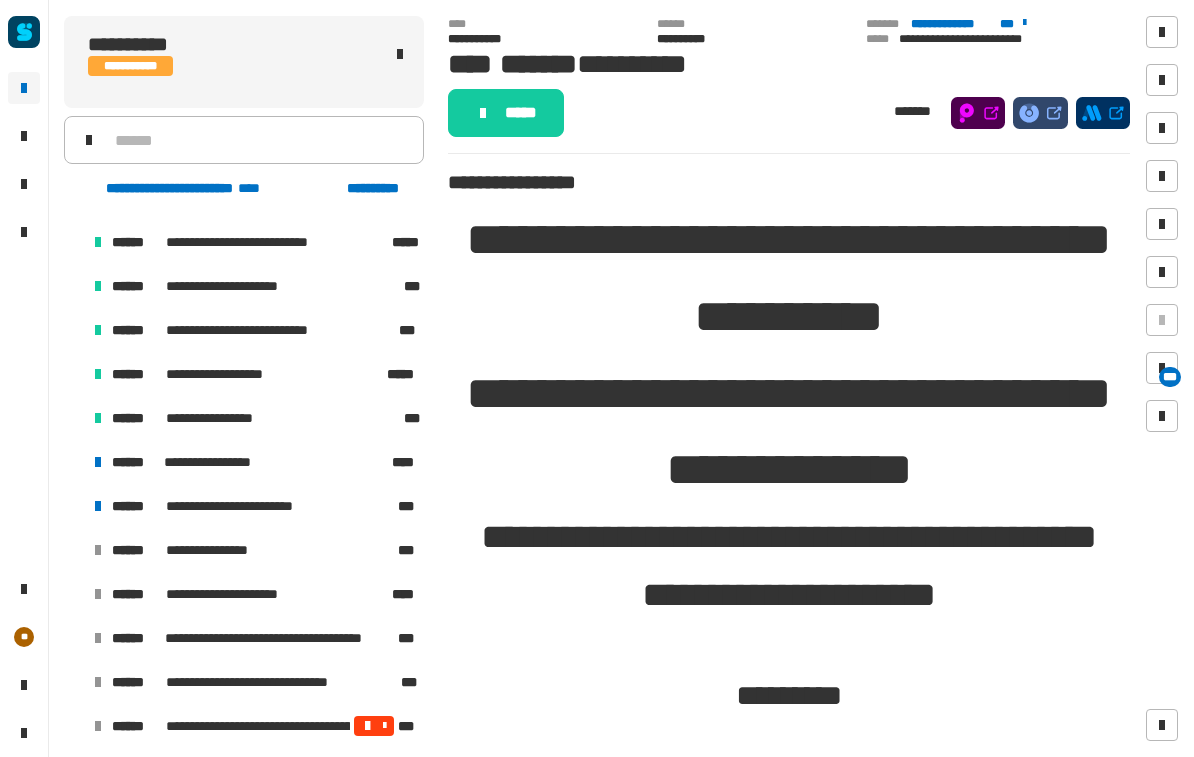 click on "**********" at bounding box center [254, 330] 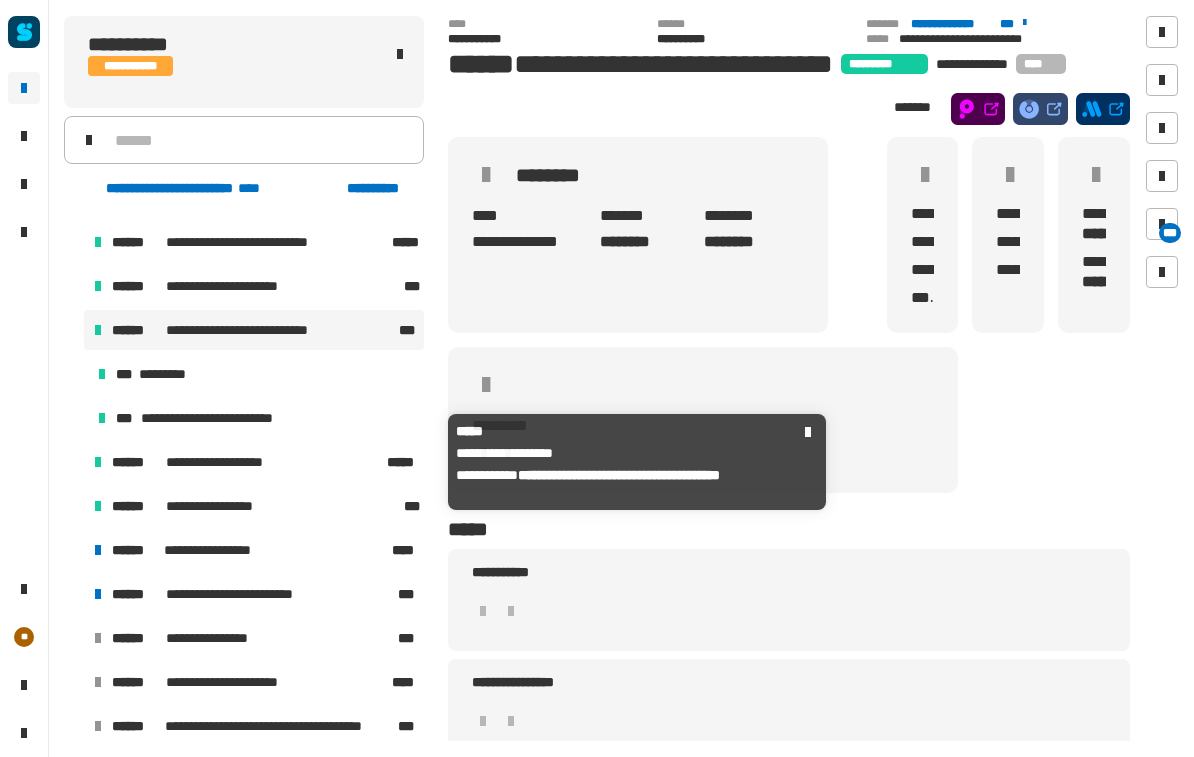 click on "**********" at bounding box center (245, 462) 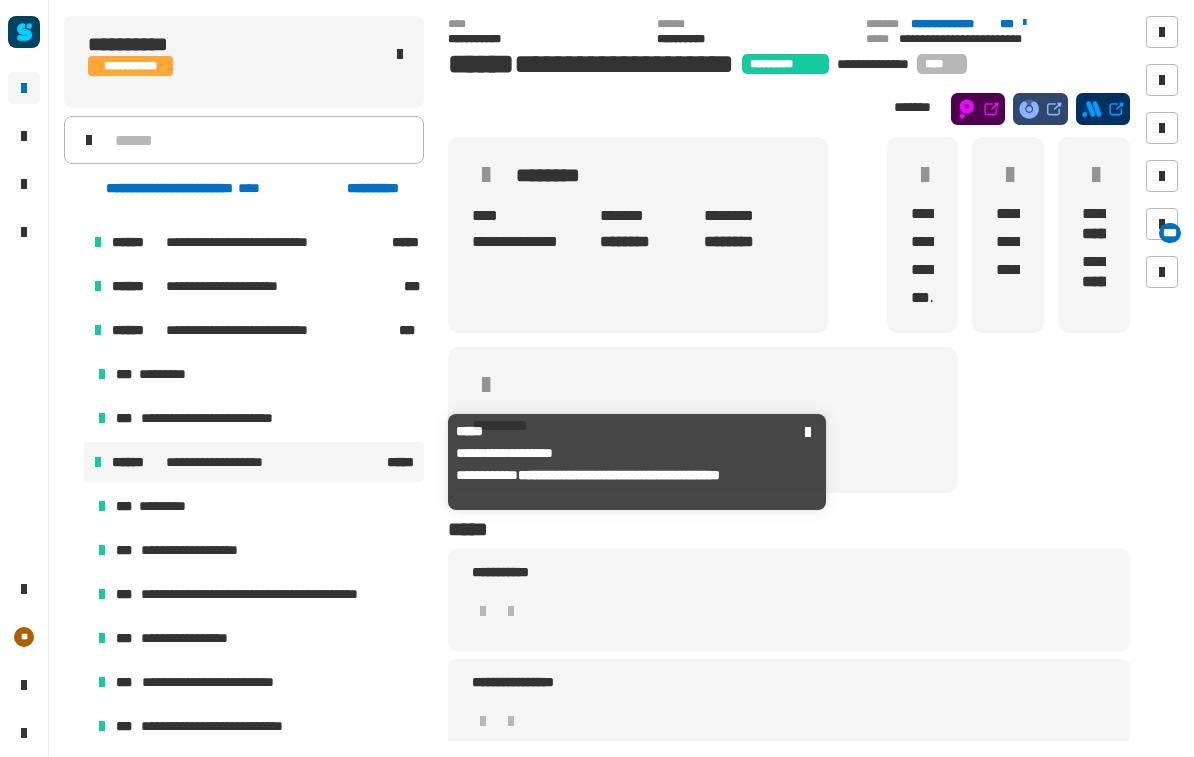 click on "**********" at bounding box center [245, 462] 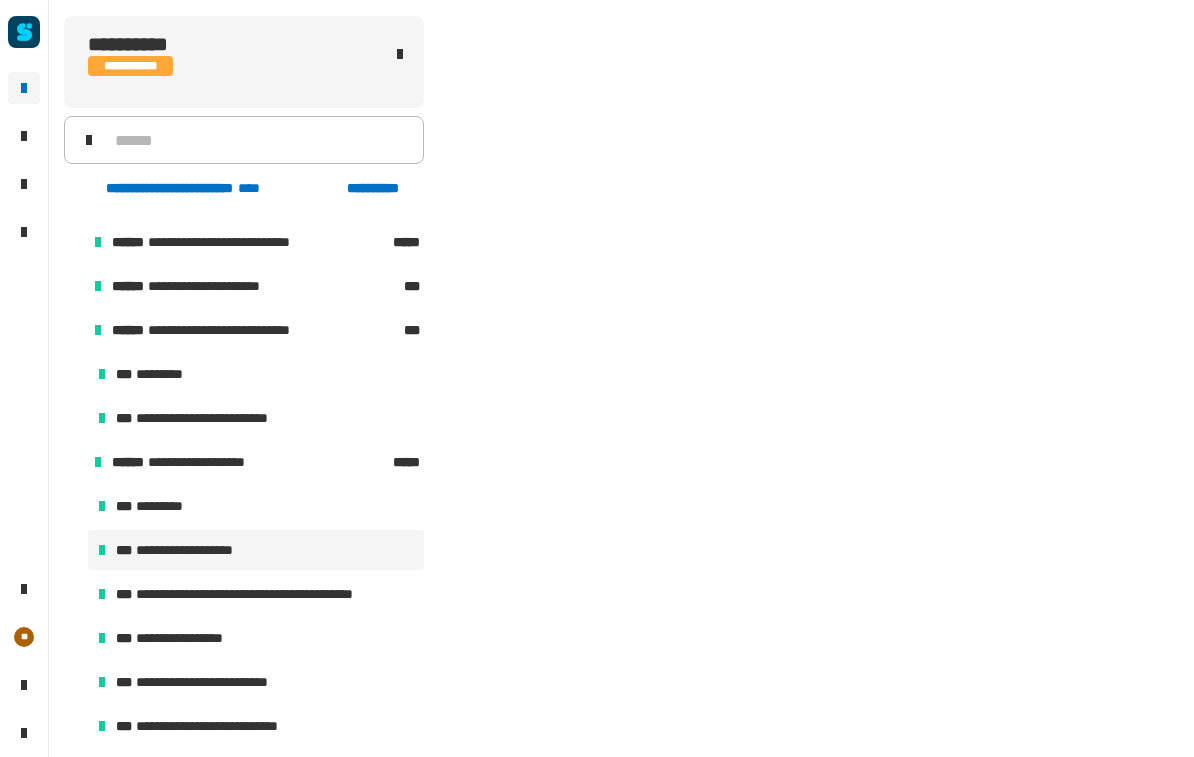 scroll, scrollTop: 990, scrollLeft: 0, axis: vertical 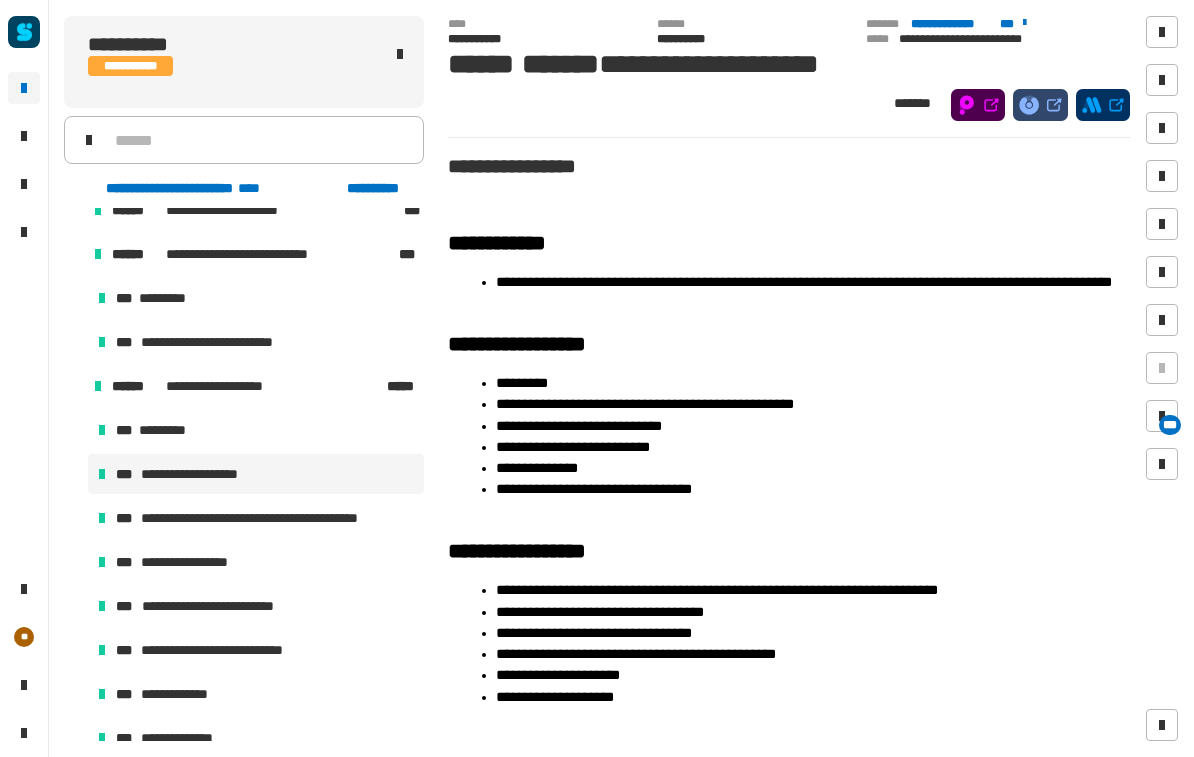 click on "**********" at bounding box center (198, 562) 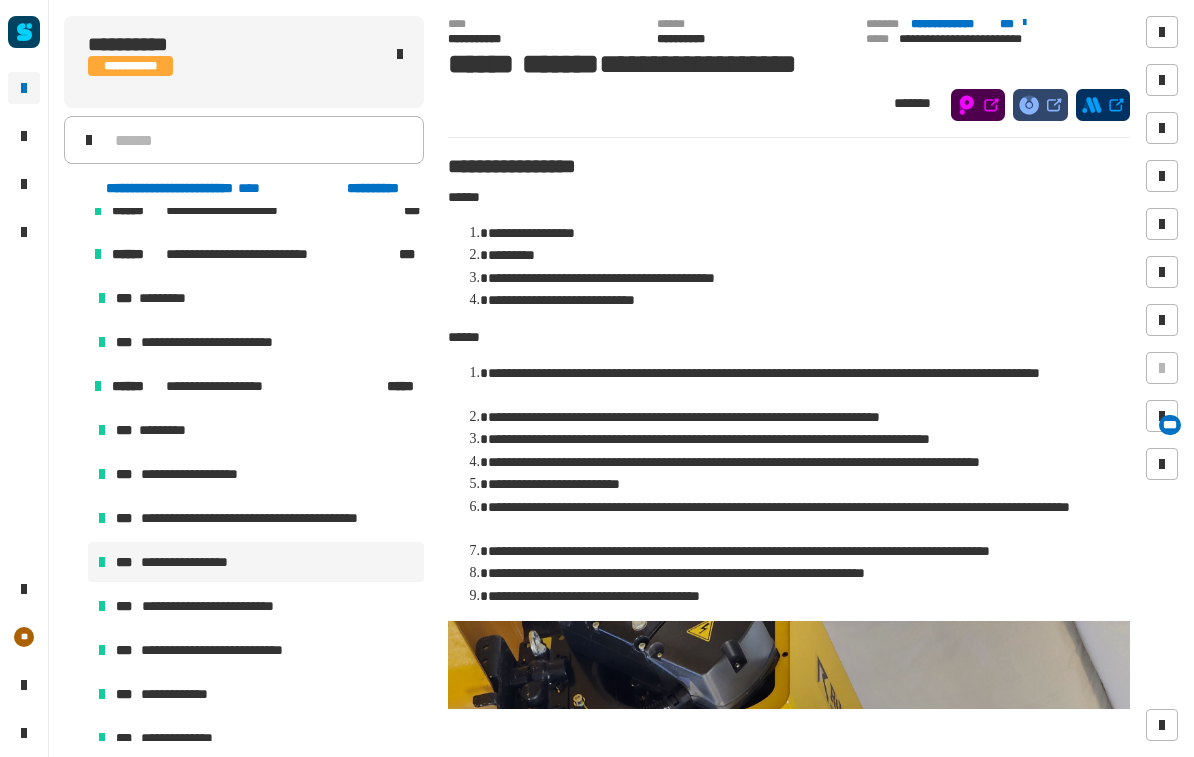 click on "**********" at bounding box center [225, 606] 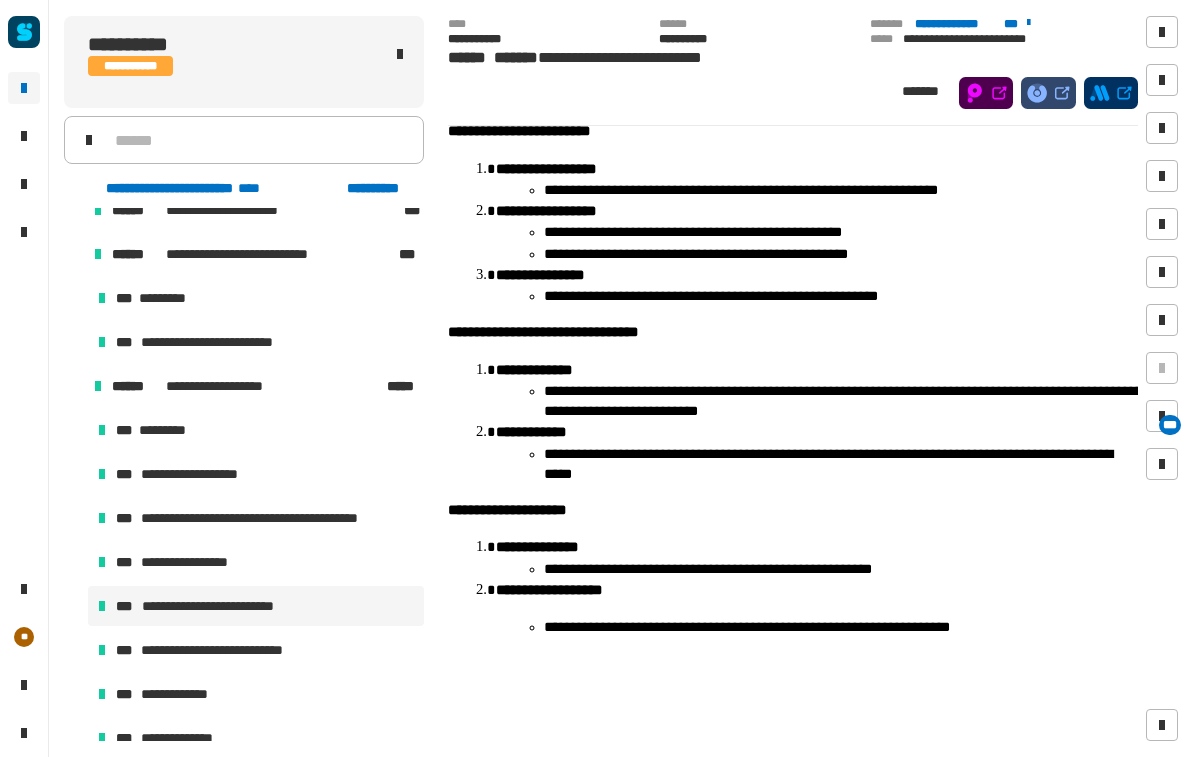 scroll, scrollTop: 329, scrollLeft: 0, axis: vertical 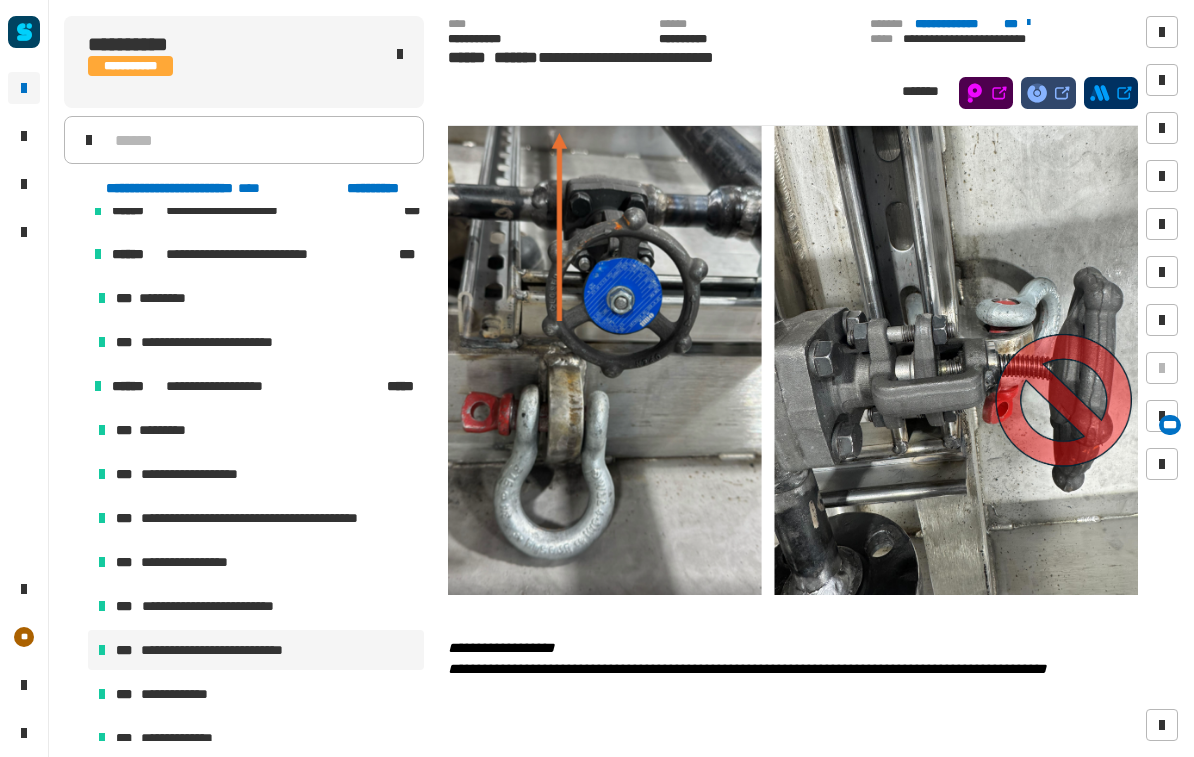 click on "**********" at bounding box center [256, 694] 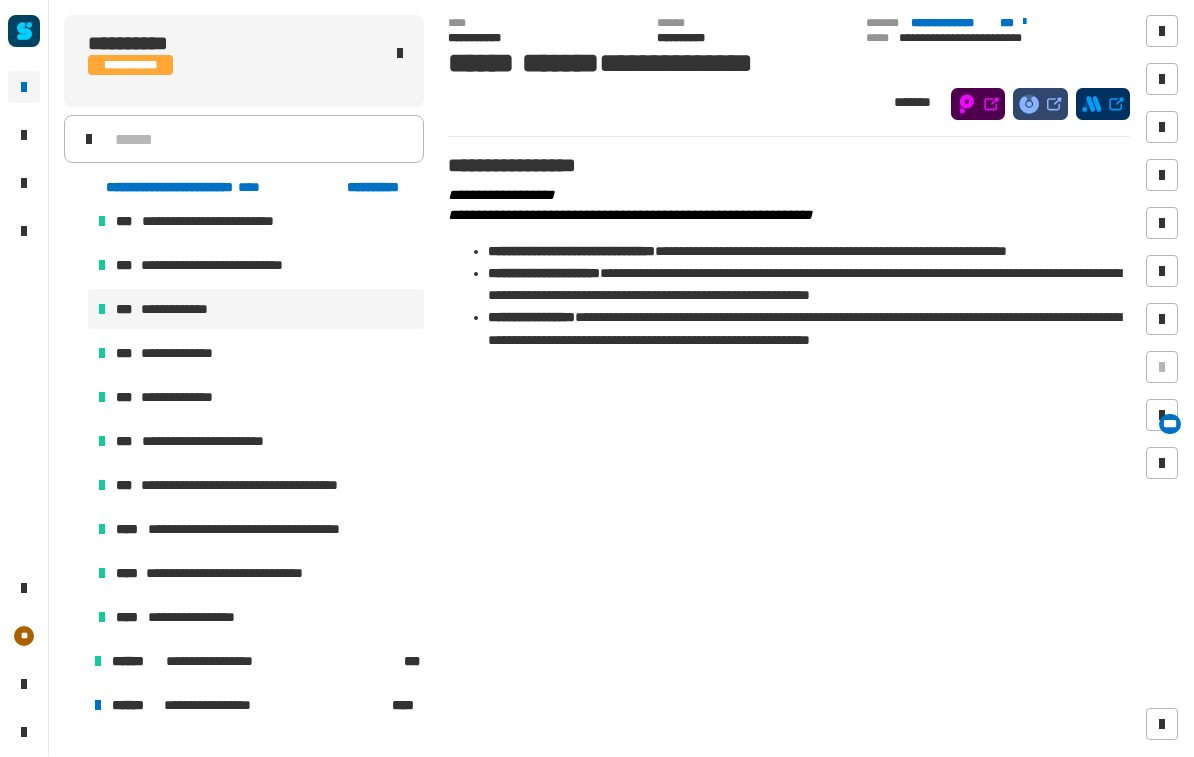 scroll, scrollTop: 1383, scrollLeft: 0, axis: vertical 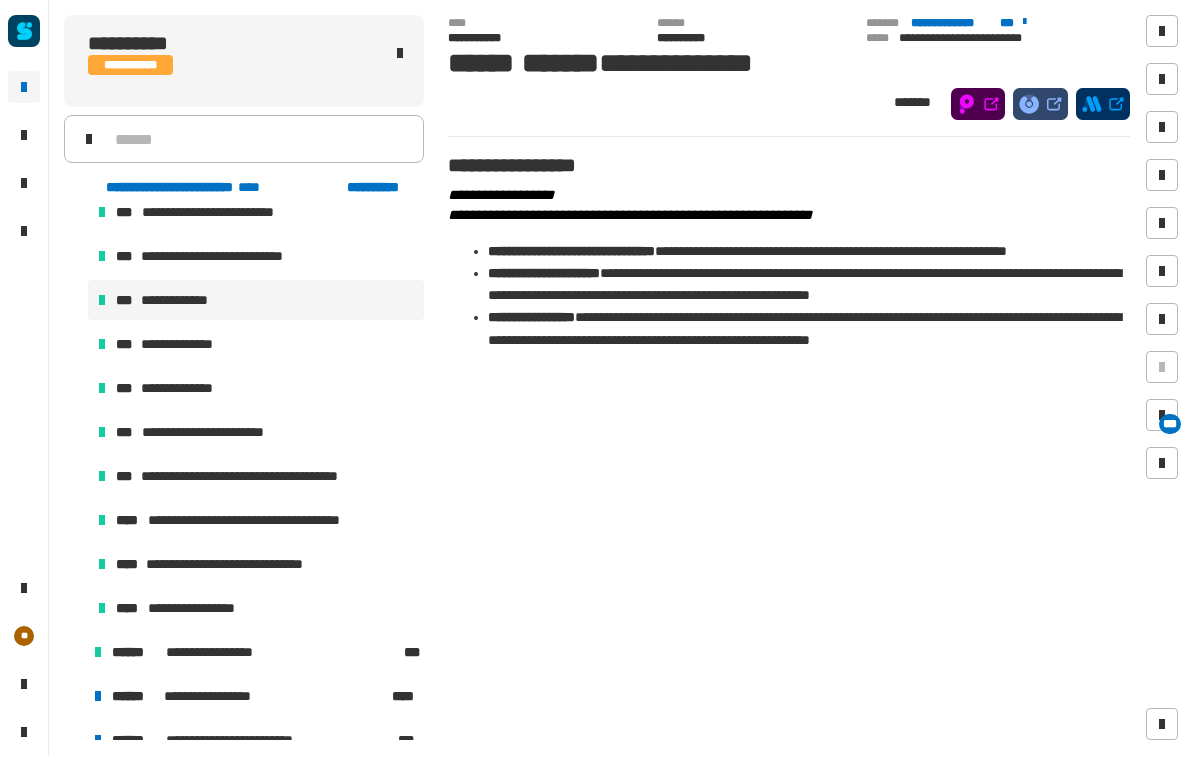 click on "**********" at bounding box center (180, 389) 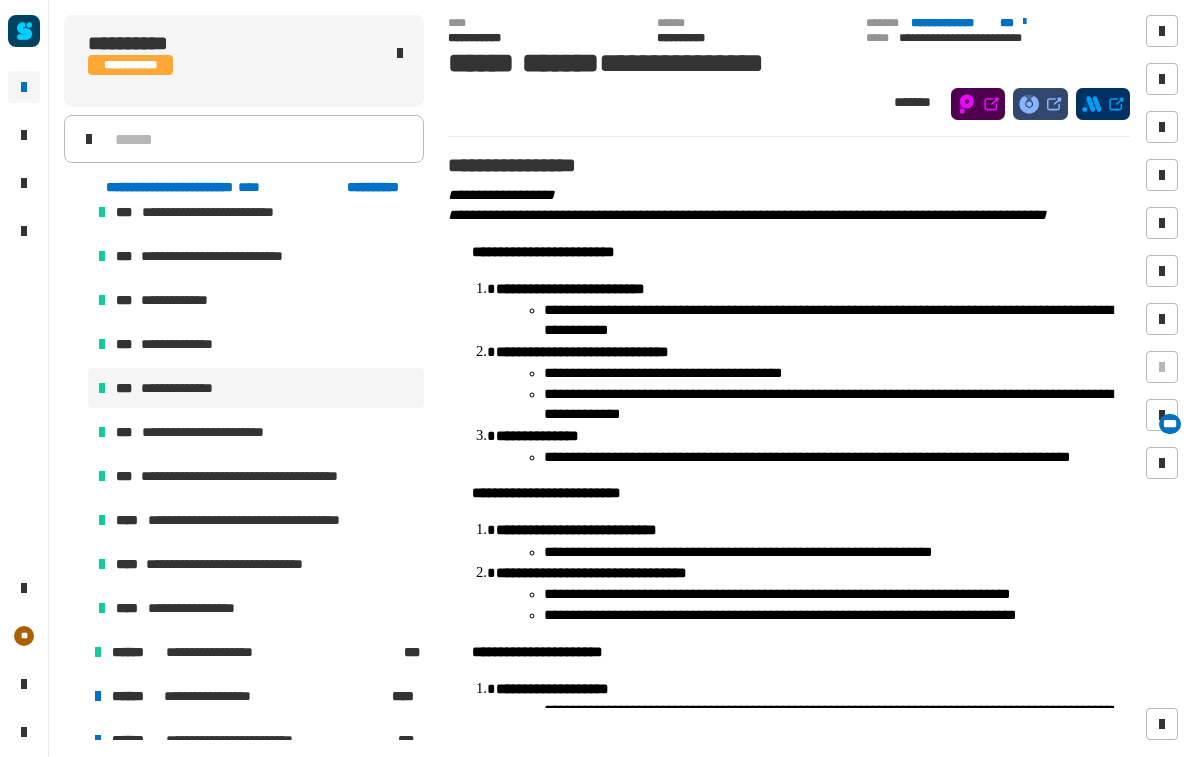 click on "**********" at bounding box center (223, 433) 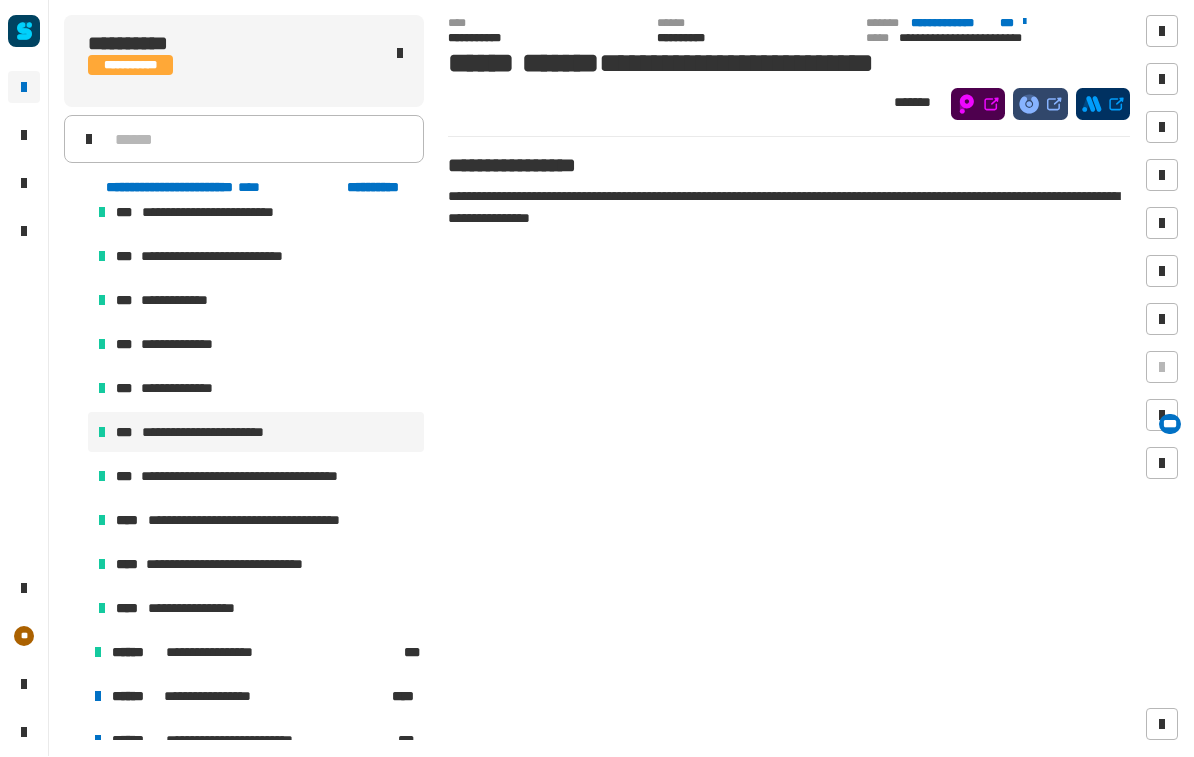 click on "**********" at bounding box center (273, 521) 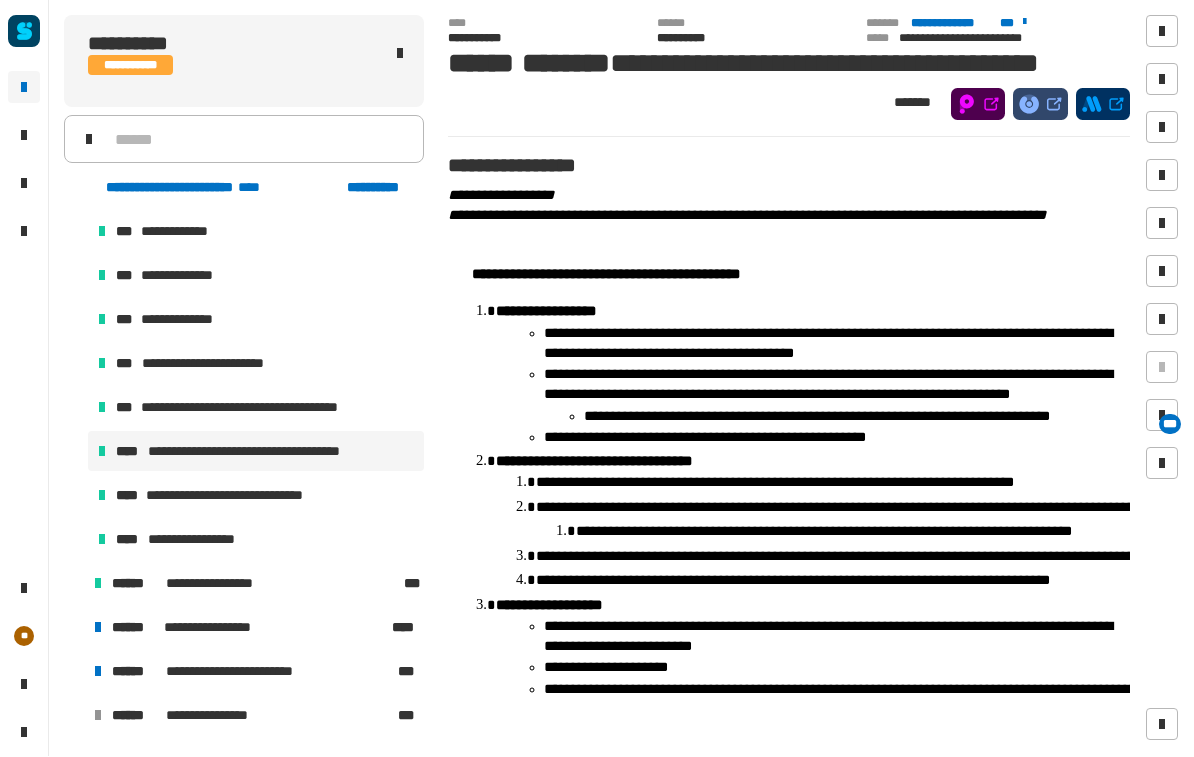scroll, scrollTop: 1453, scrollLeft: 0, axis: vertical 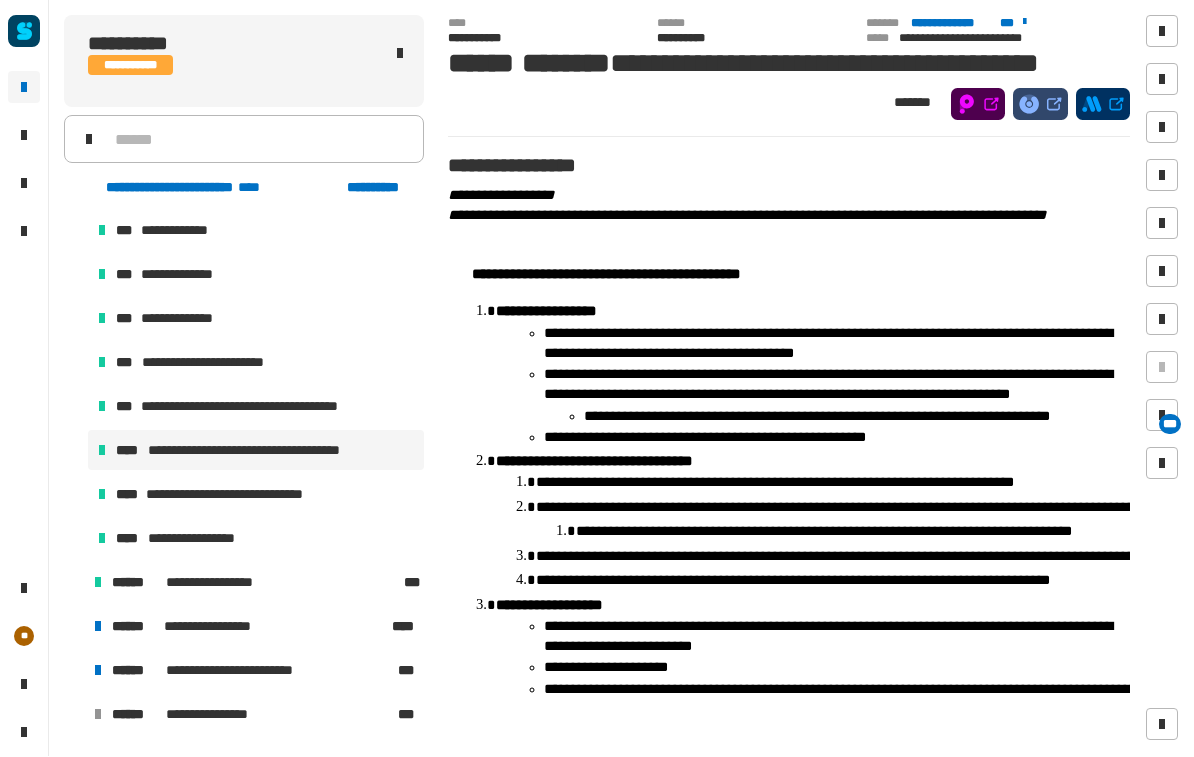 click on "**********" at bounding box center (234, 495) 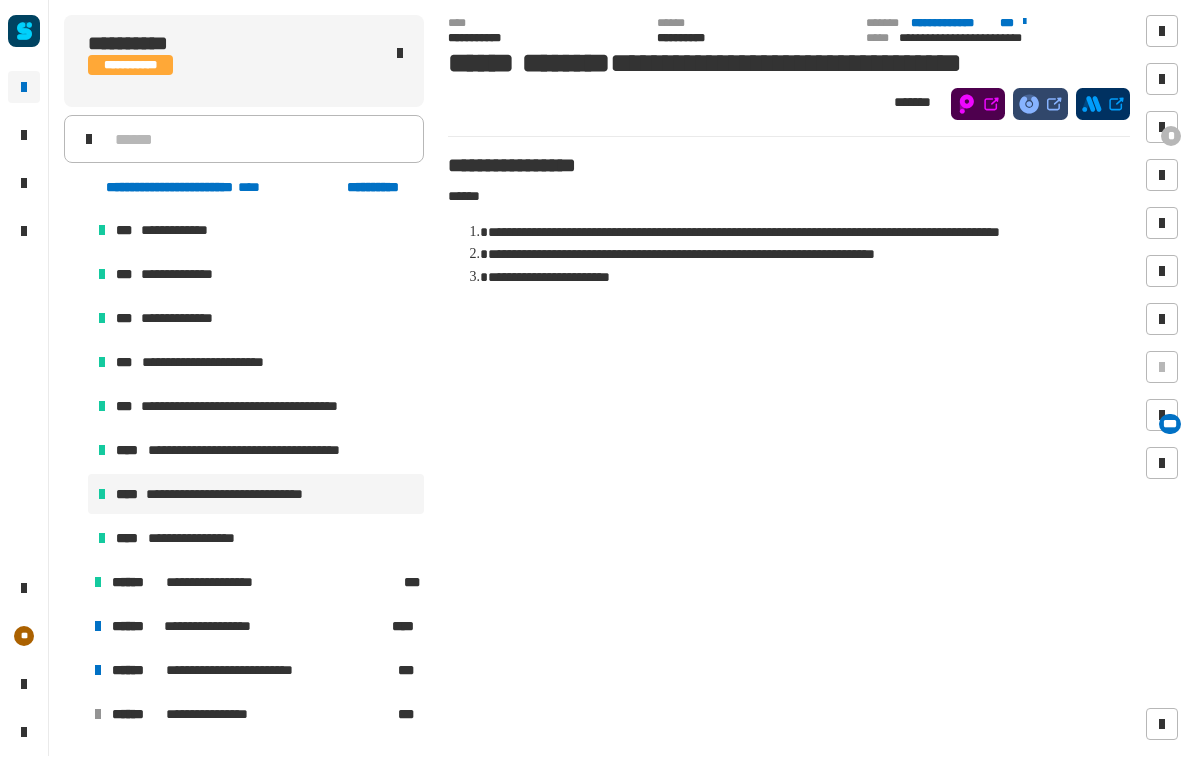 click on "**********" at bounding box center [201, 539] 